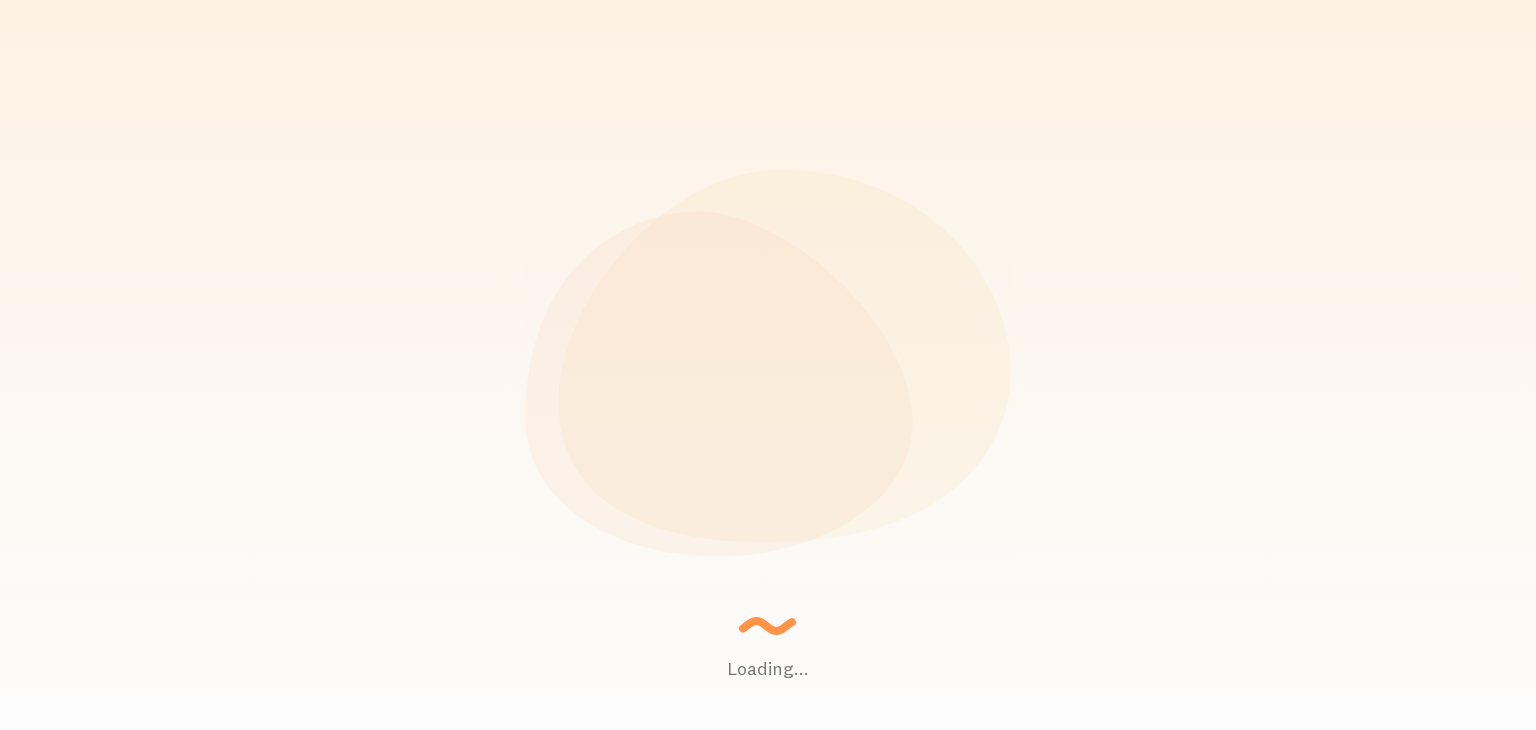 scroll, scrollTop: 0, scrollLeft: 0, axis: both 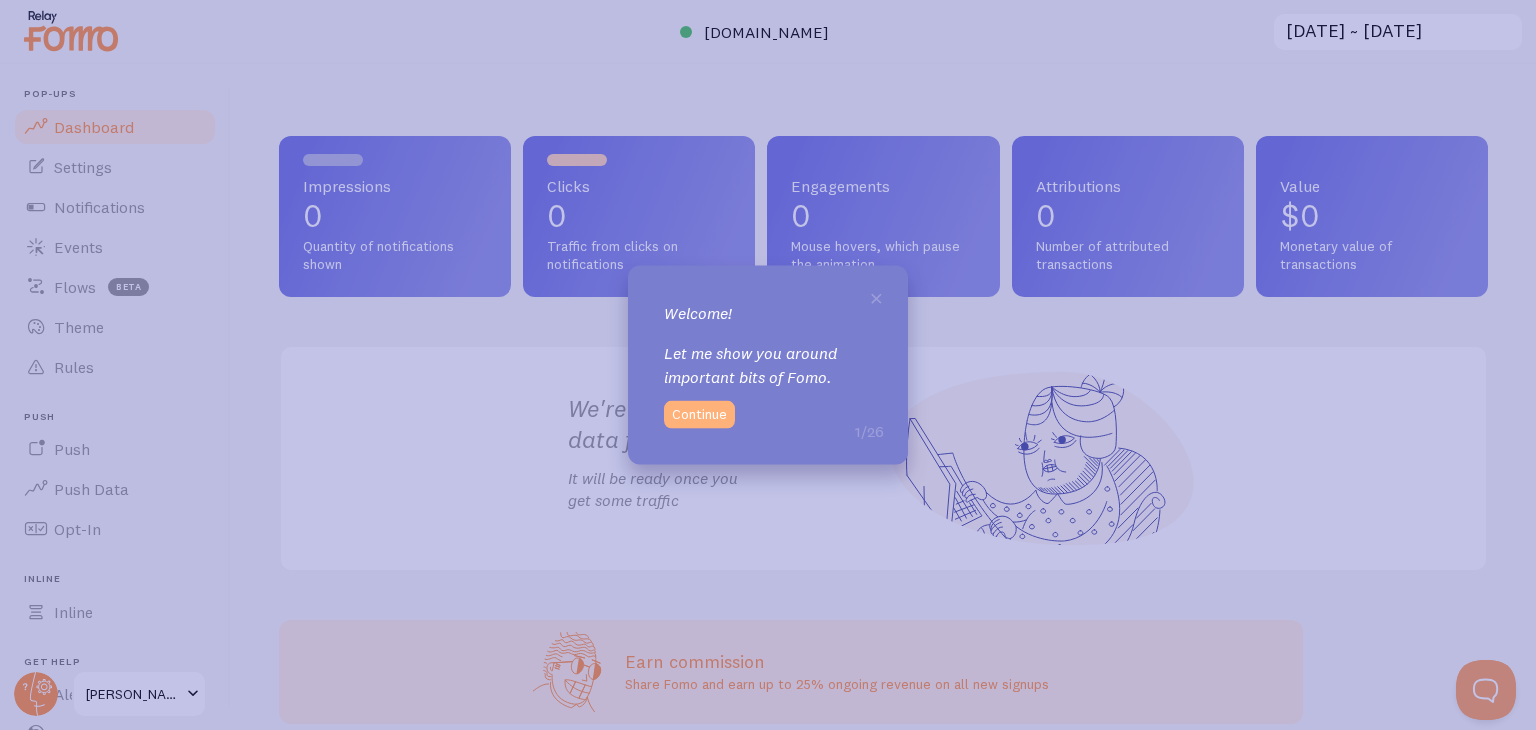 click on "Continue" at bounding box center (699, 414) 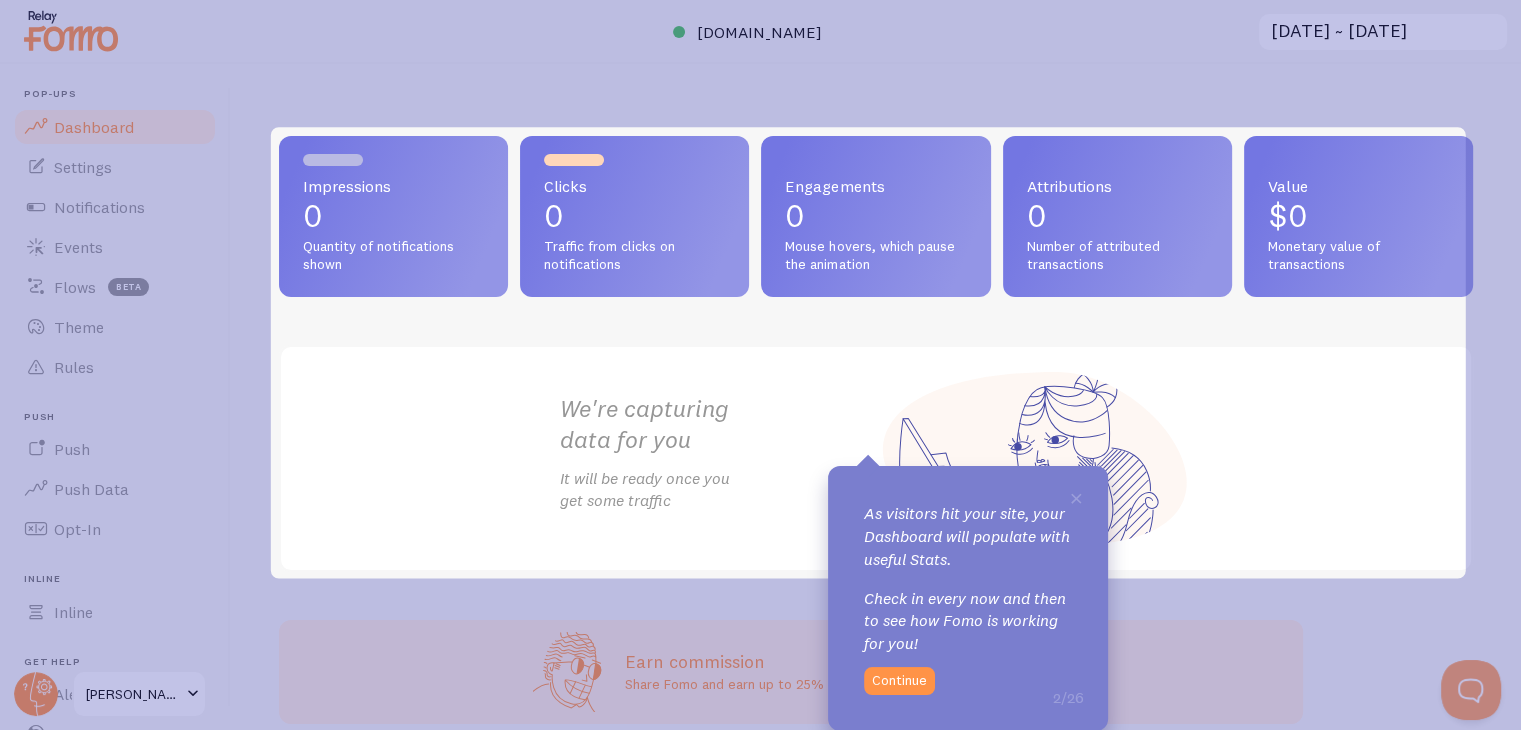 scroll, scrollTop: 0, scrollLeft: 0, axis: both 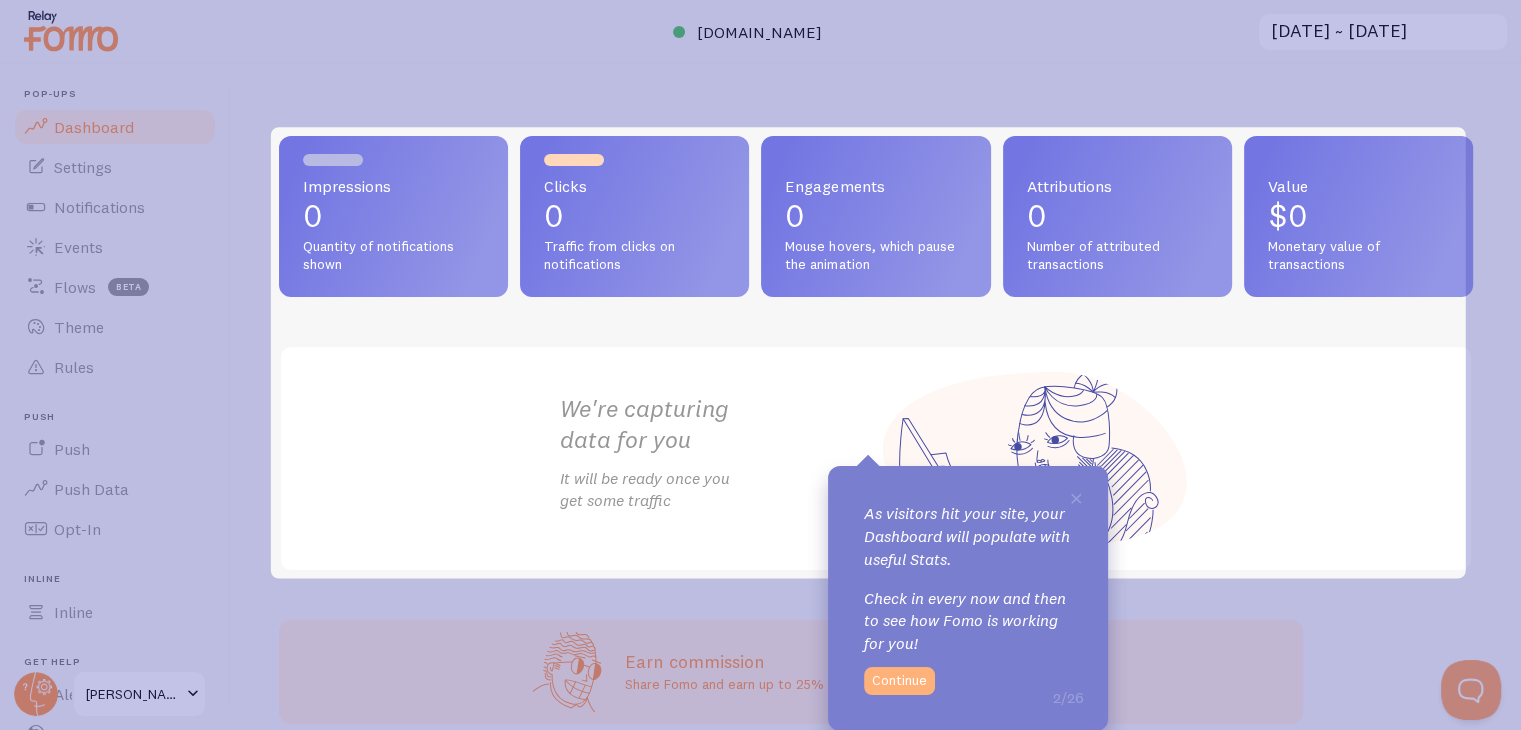 click on "Continue" at bounding box center [899, 681] 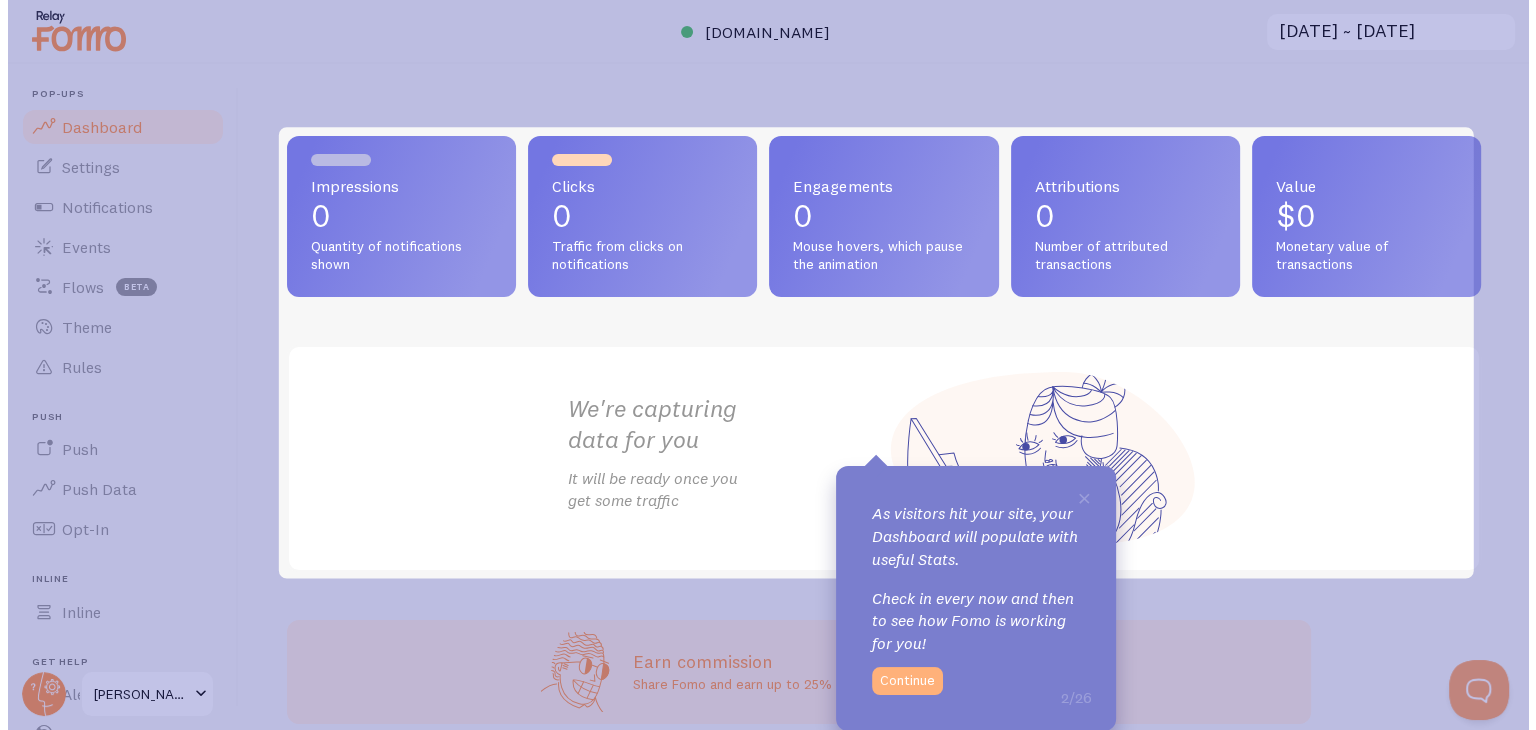scroll, scrollTop: 0, scrollLeft: 0, axis: both 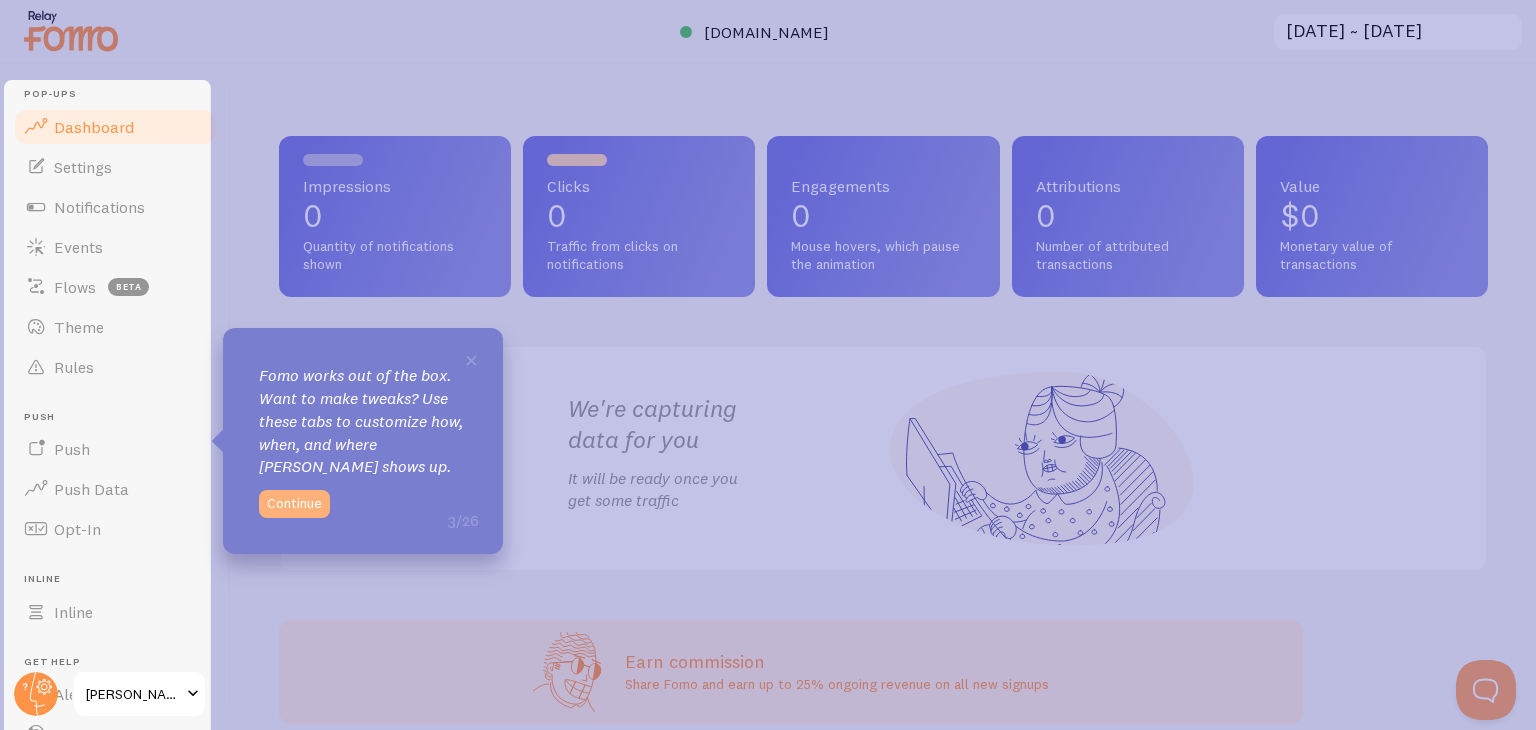 click on "Continue" at bounding box center (294, 504) 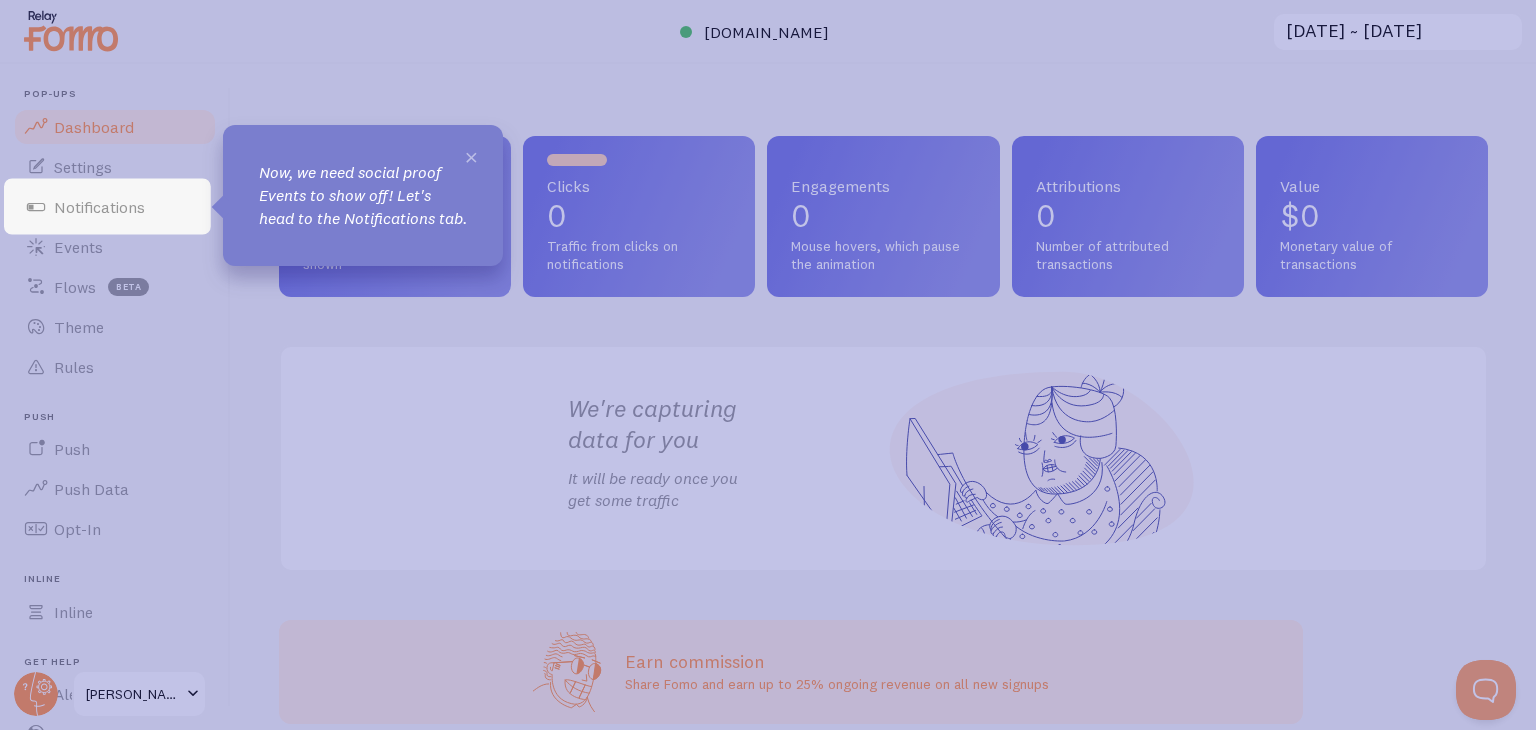click on "×" at bounding box center [471, 156] 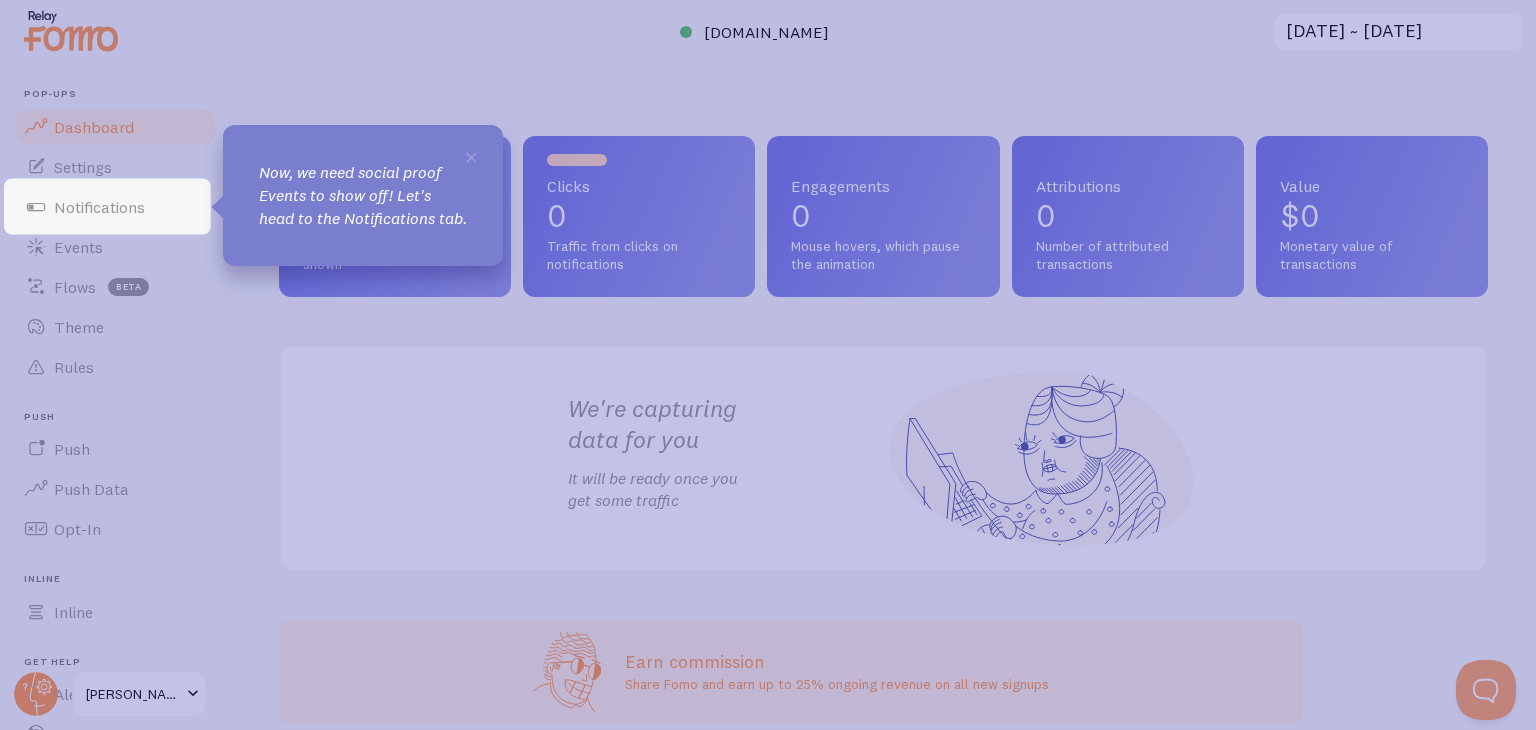 click on "Now, we need social proof Events to show off! Let's head to the Notifications tab." at bounding box center [363, 195] 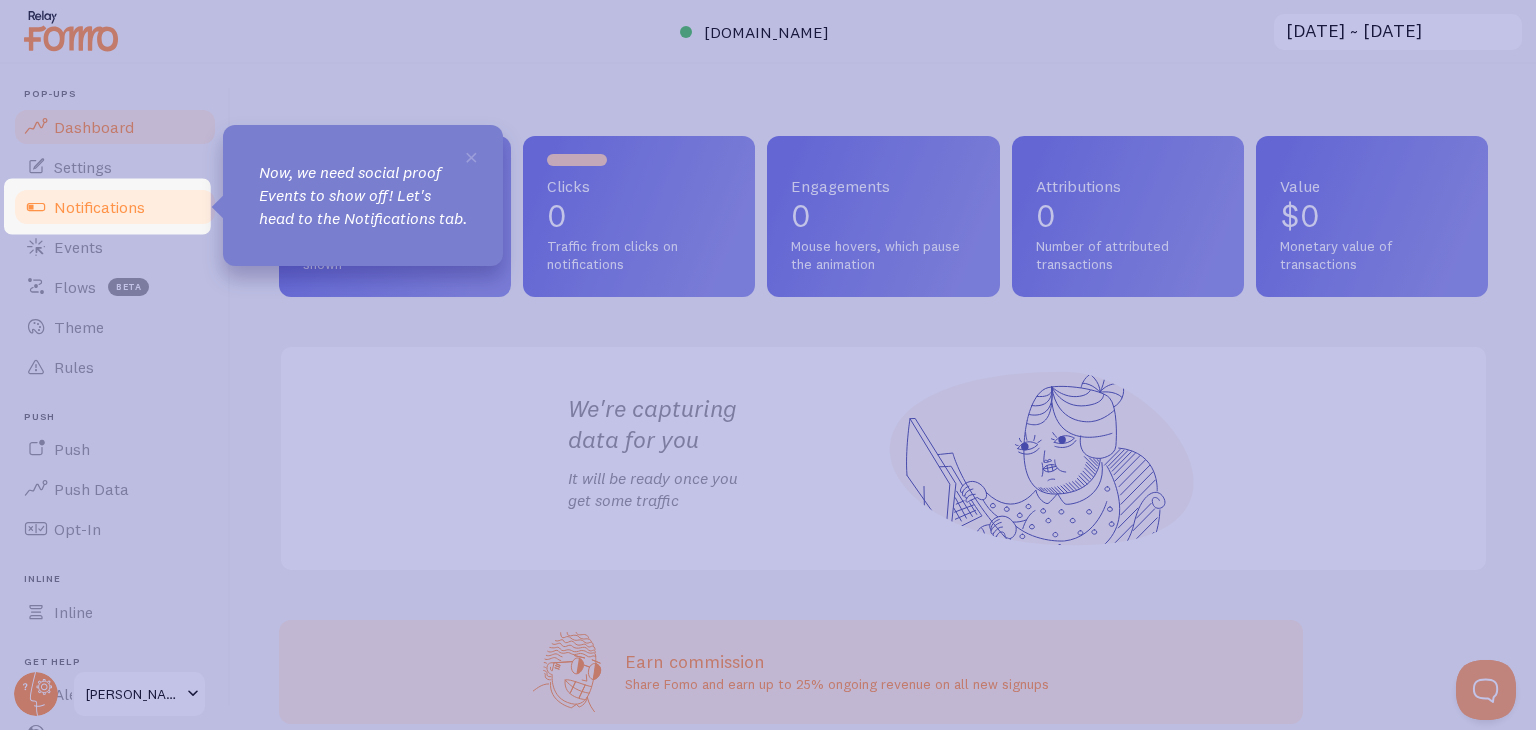 click on "Notifications" at bounding box center [99, 207] 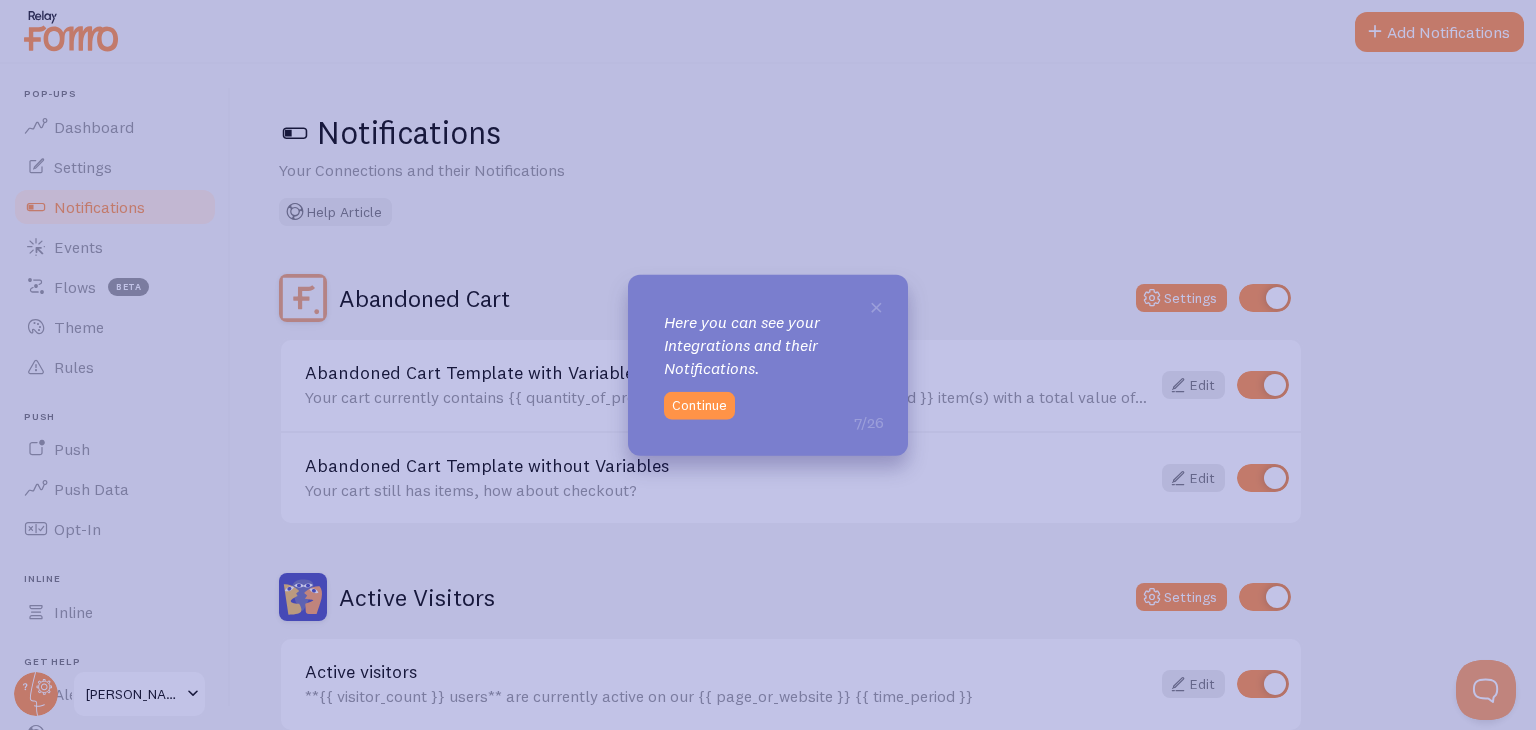 click on "×   Here you can see your Integrations and their Notifications.   7/26 Continue" at bounding box center [768, 365] 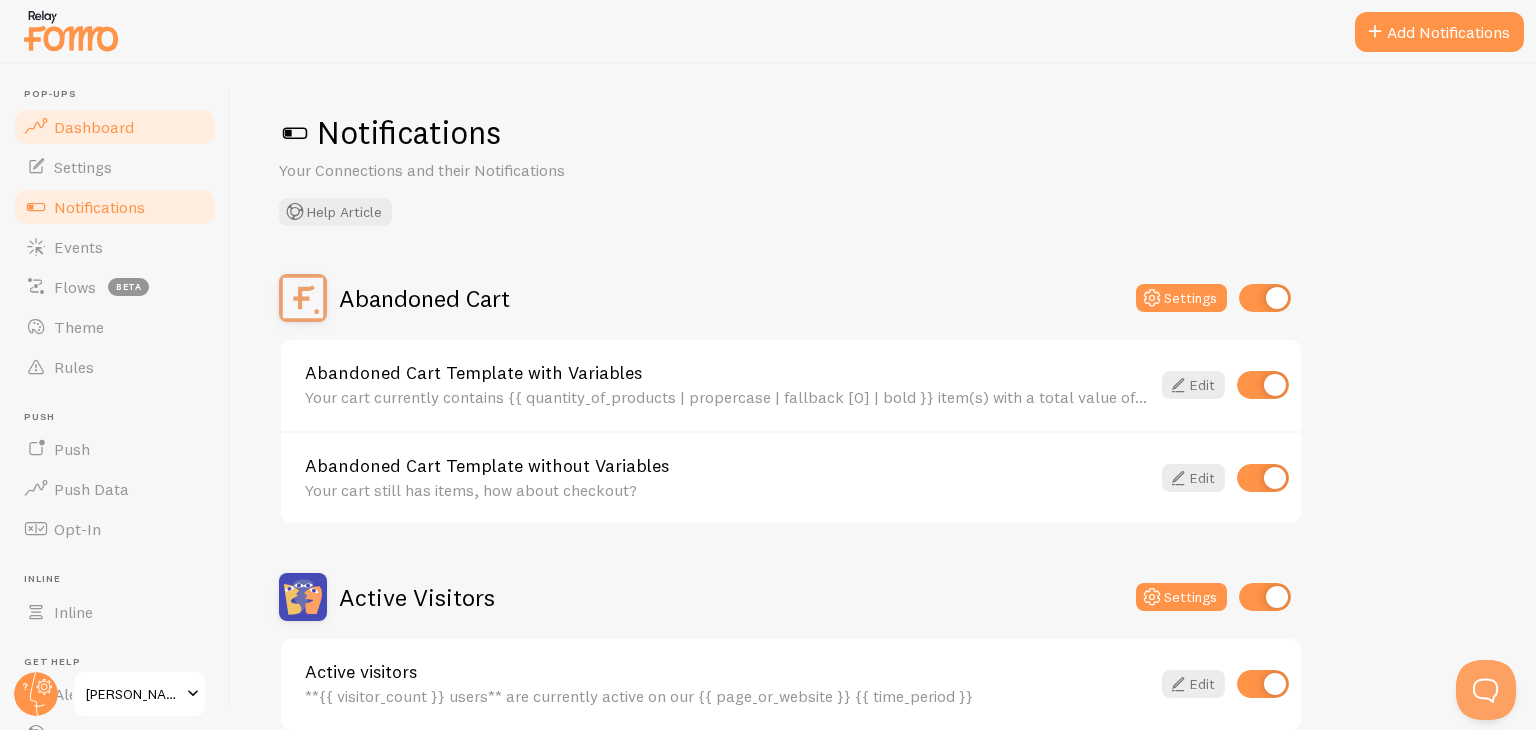 click on "Dashboard" at bounding box center (115, 127) 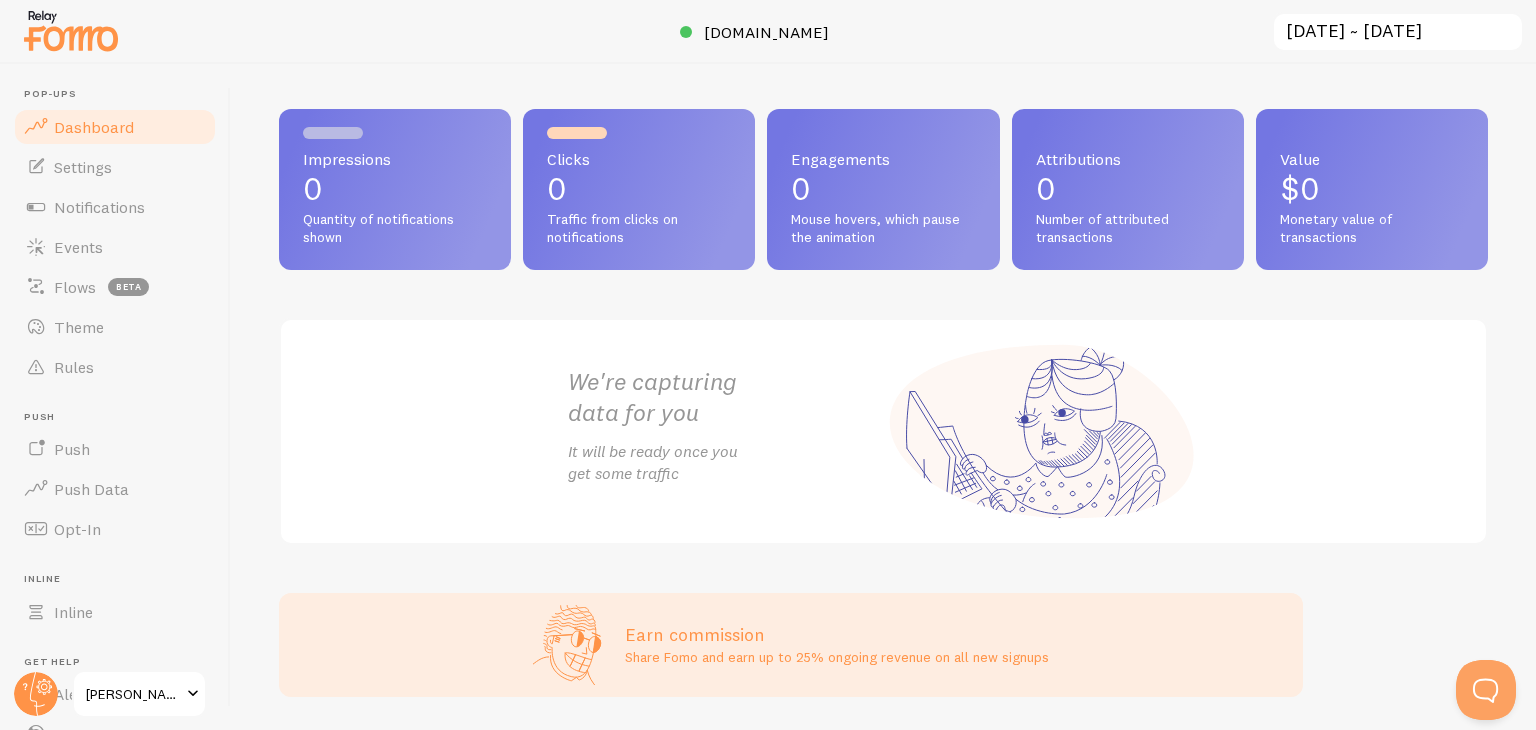 scroll, scrollTop: 0, scrollLeft: 0, axis: both 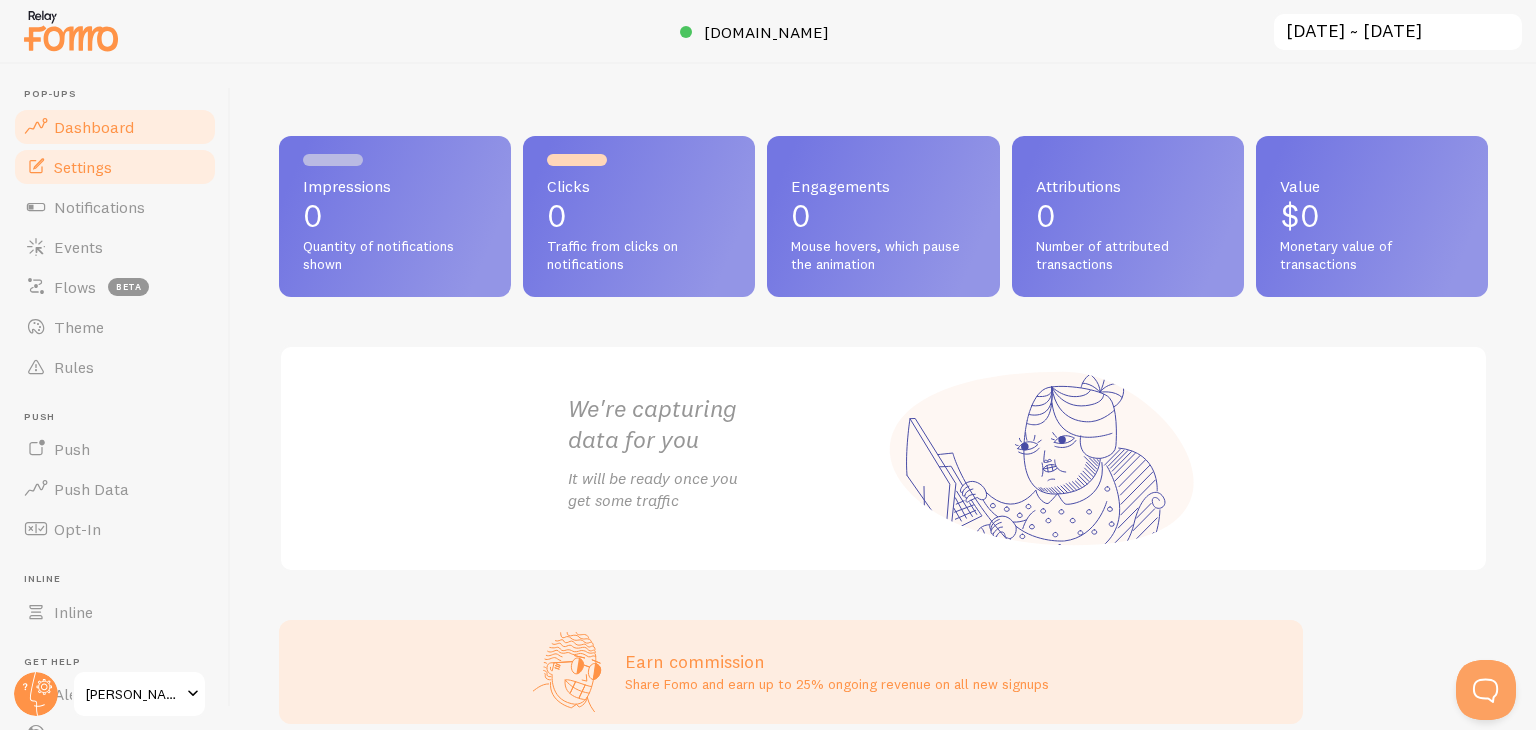 click on "Settings" at bounding box center [83, 167] 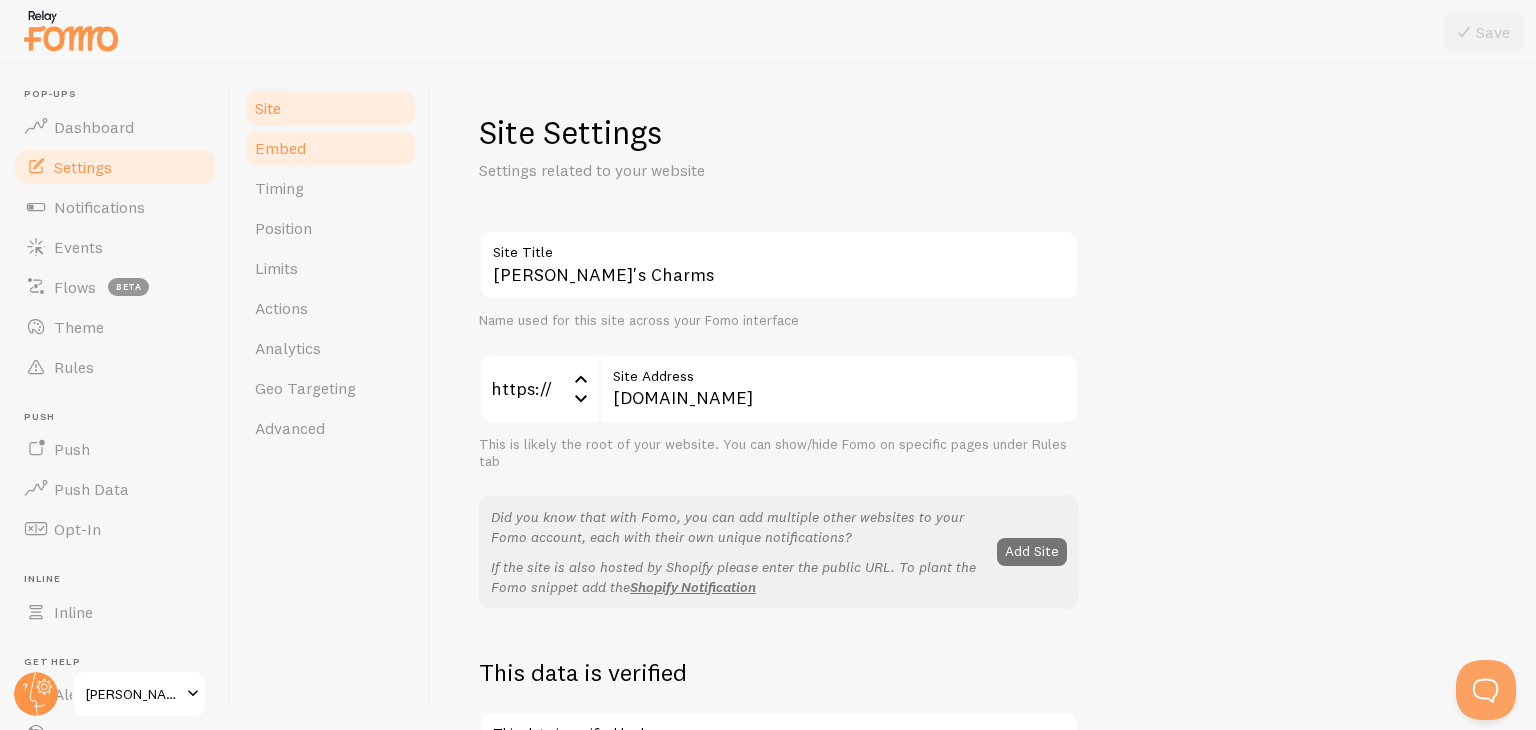 click on "Embed" at bounding box center [280, 148] 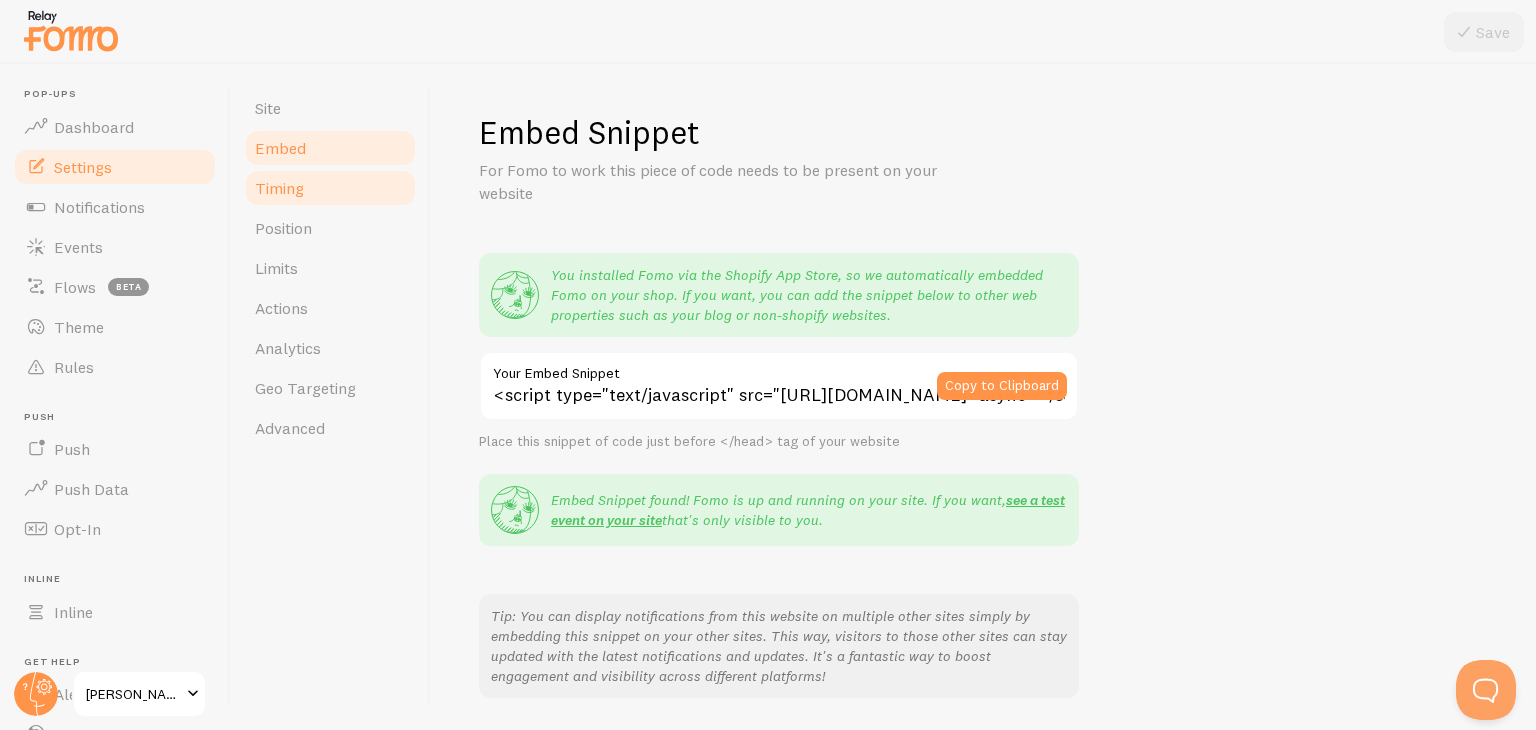 click on "Timing" at bounding box center [330, 188] 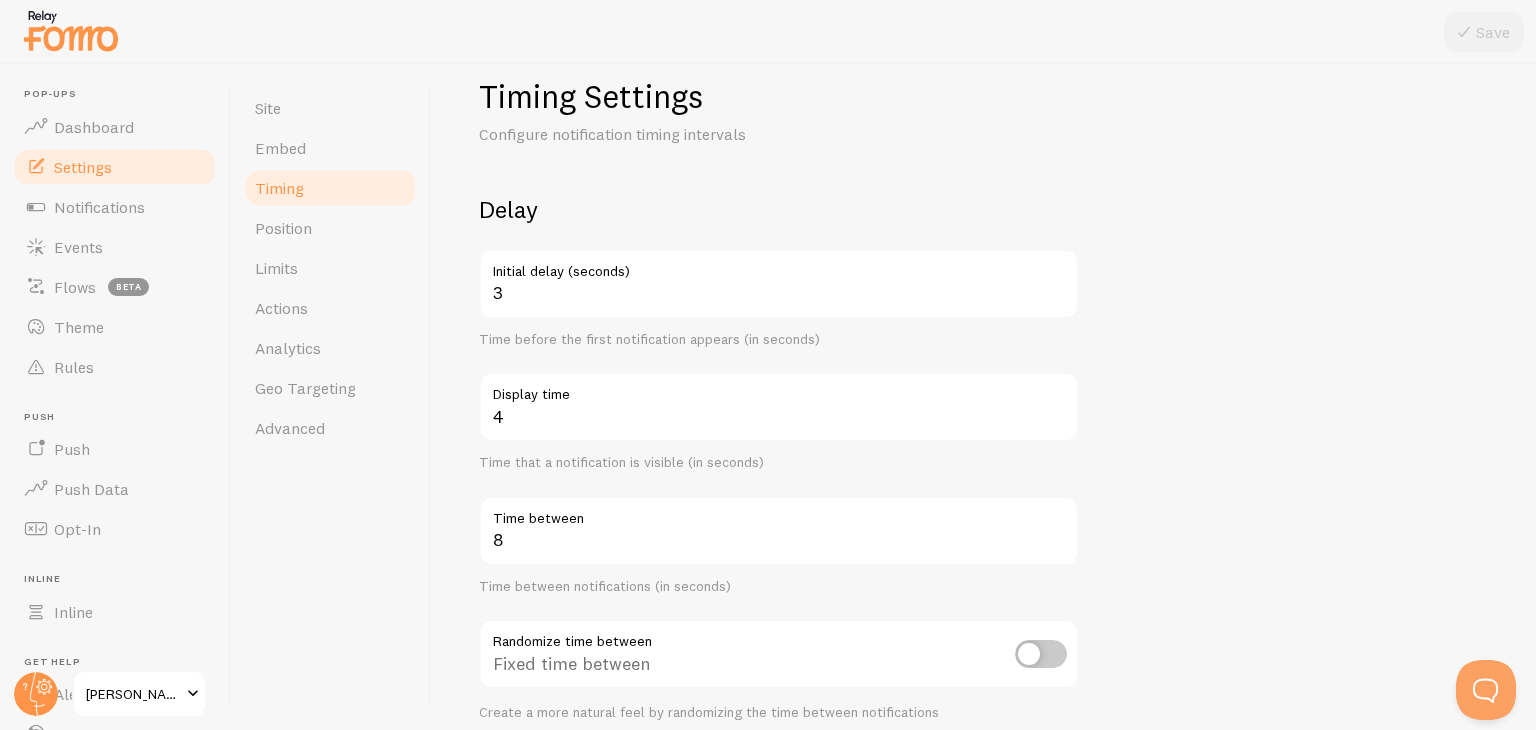scroll, scrollTop: 0, scrollLeft: 0, axis: both 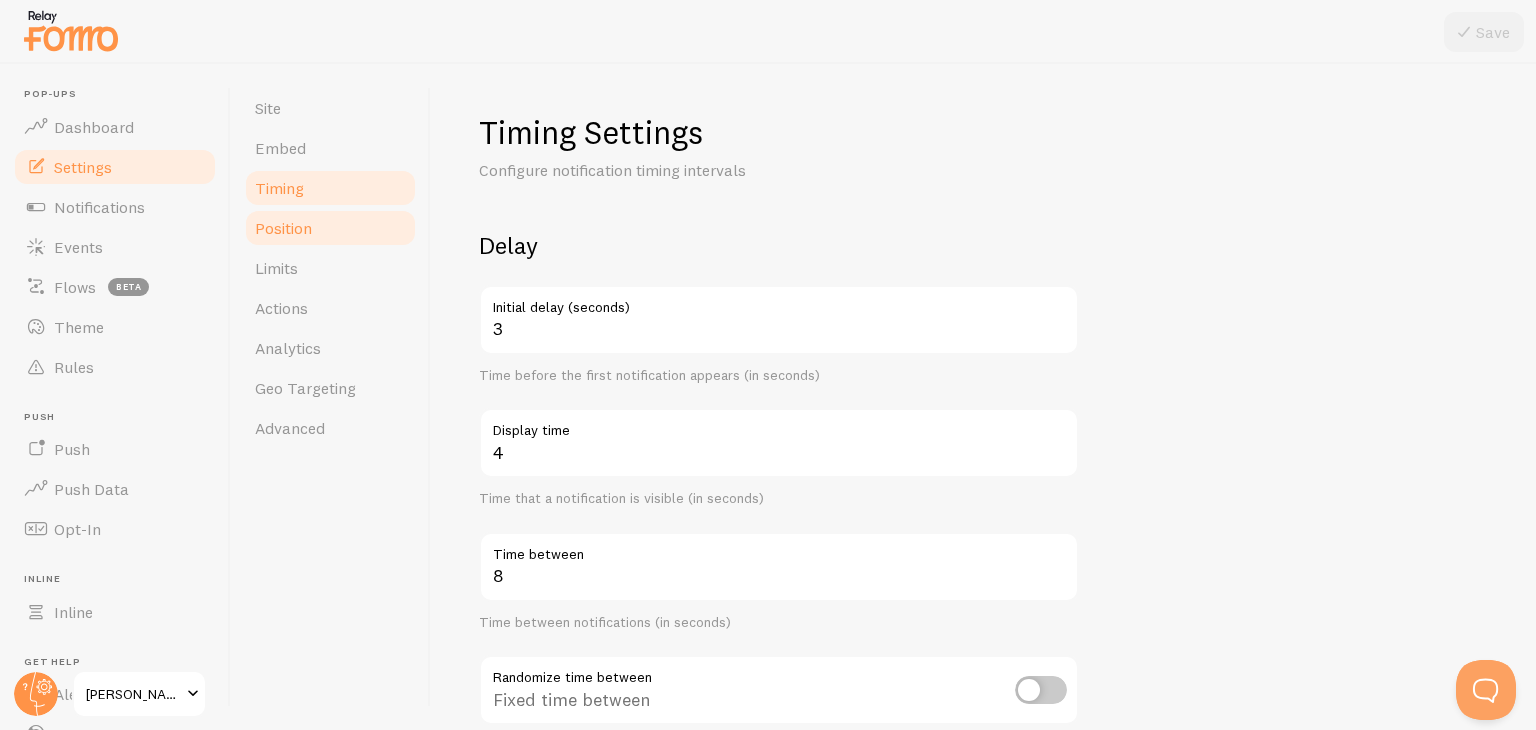 click on "Position" at bounding box center [330, 228] 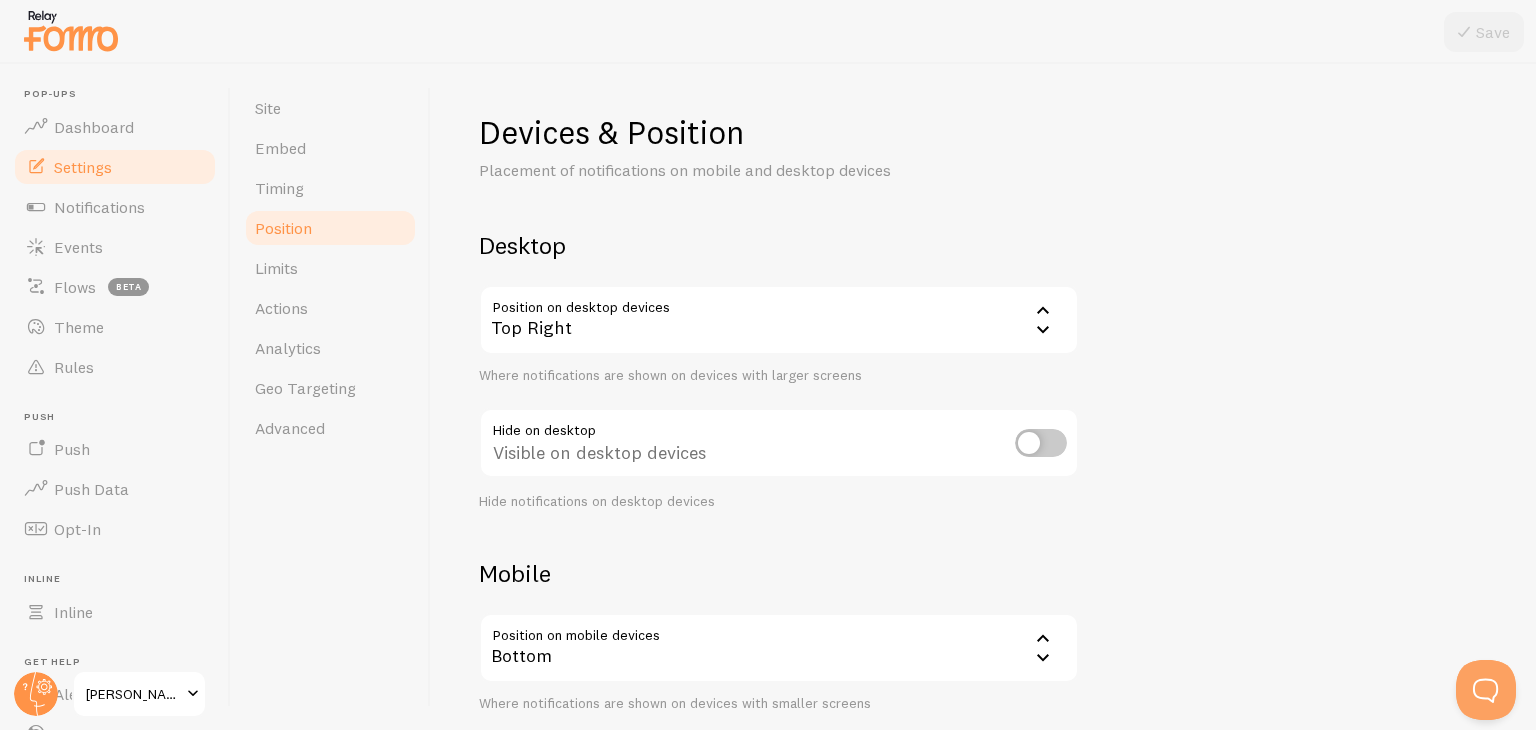 click on "Top Right" at bounding box center [779, 320] 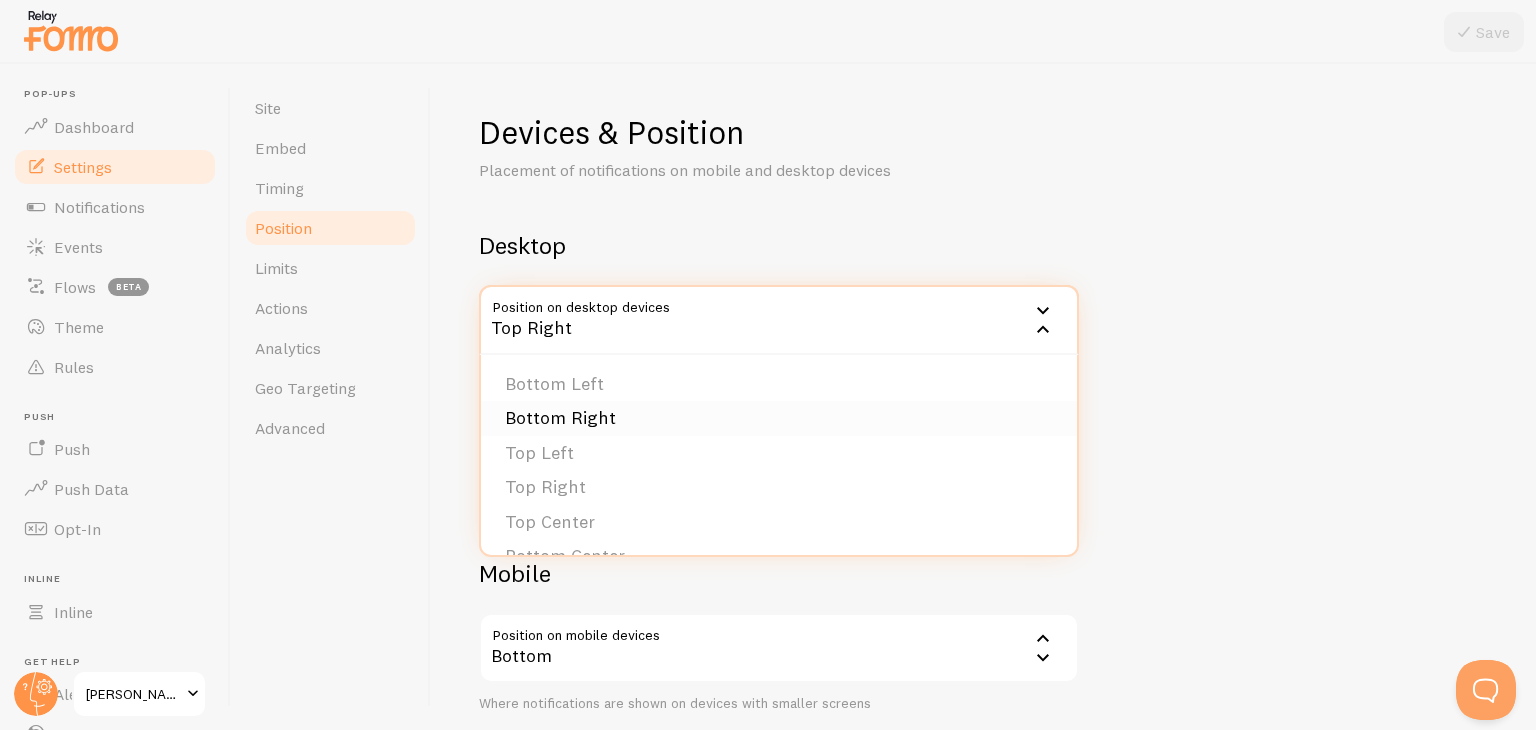click on "Bottom Right" at bounding box center (779, 418) 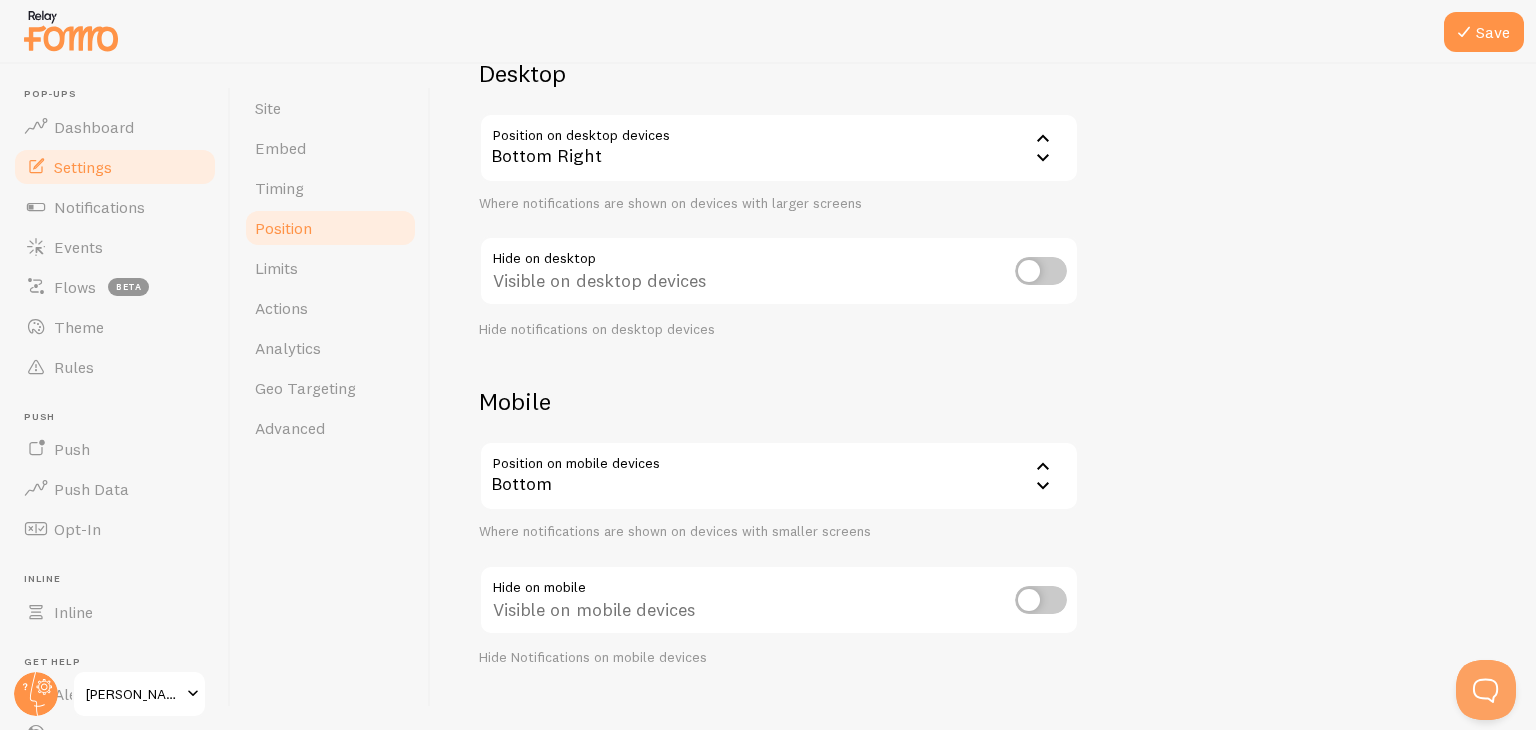 scroll, scrollTop: 203, scrollLeft: 0, axis: vertical 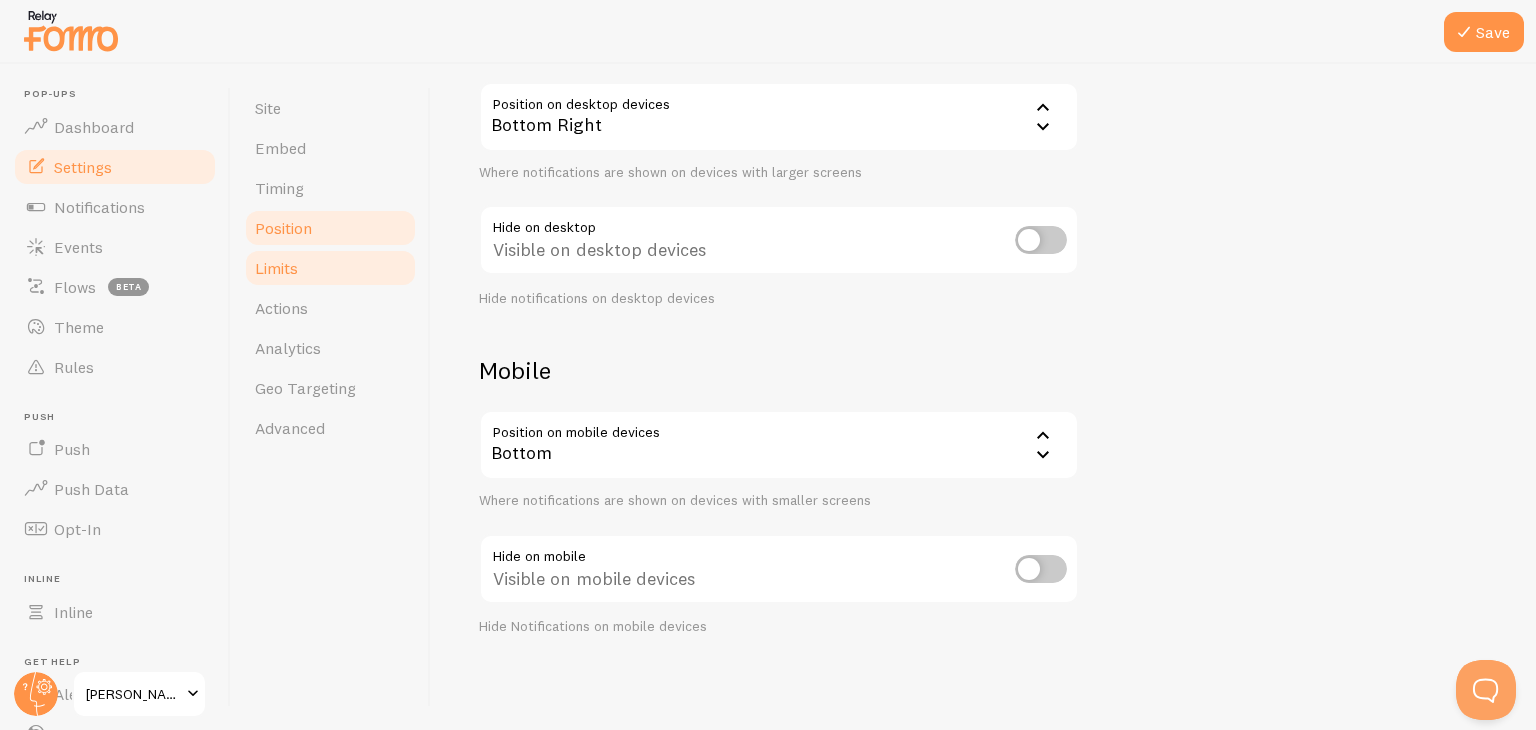 click on "Limits" at bounding box center (330, 268) 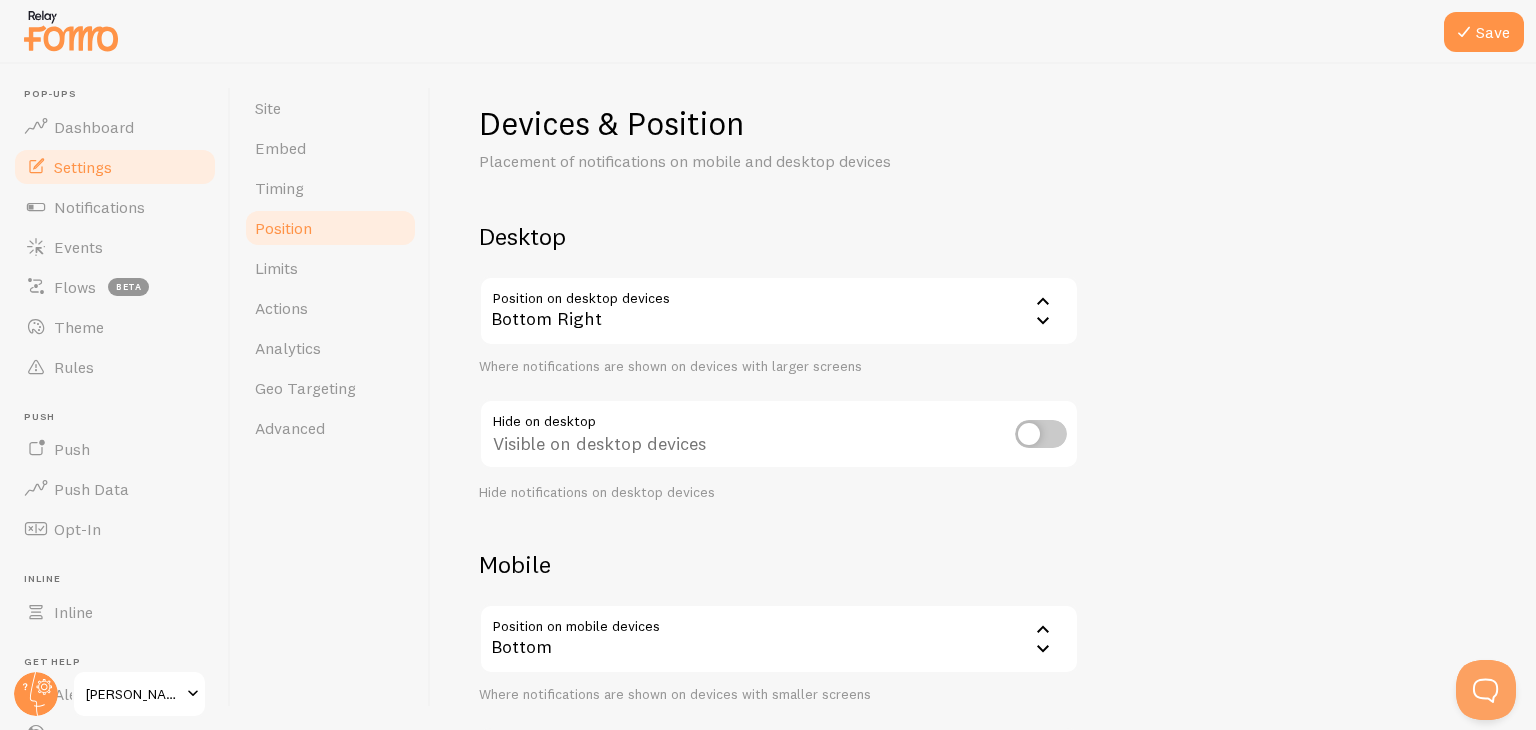 scroll, scrollTop: 0, scrollLeft: 0, axis: both 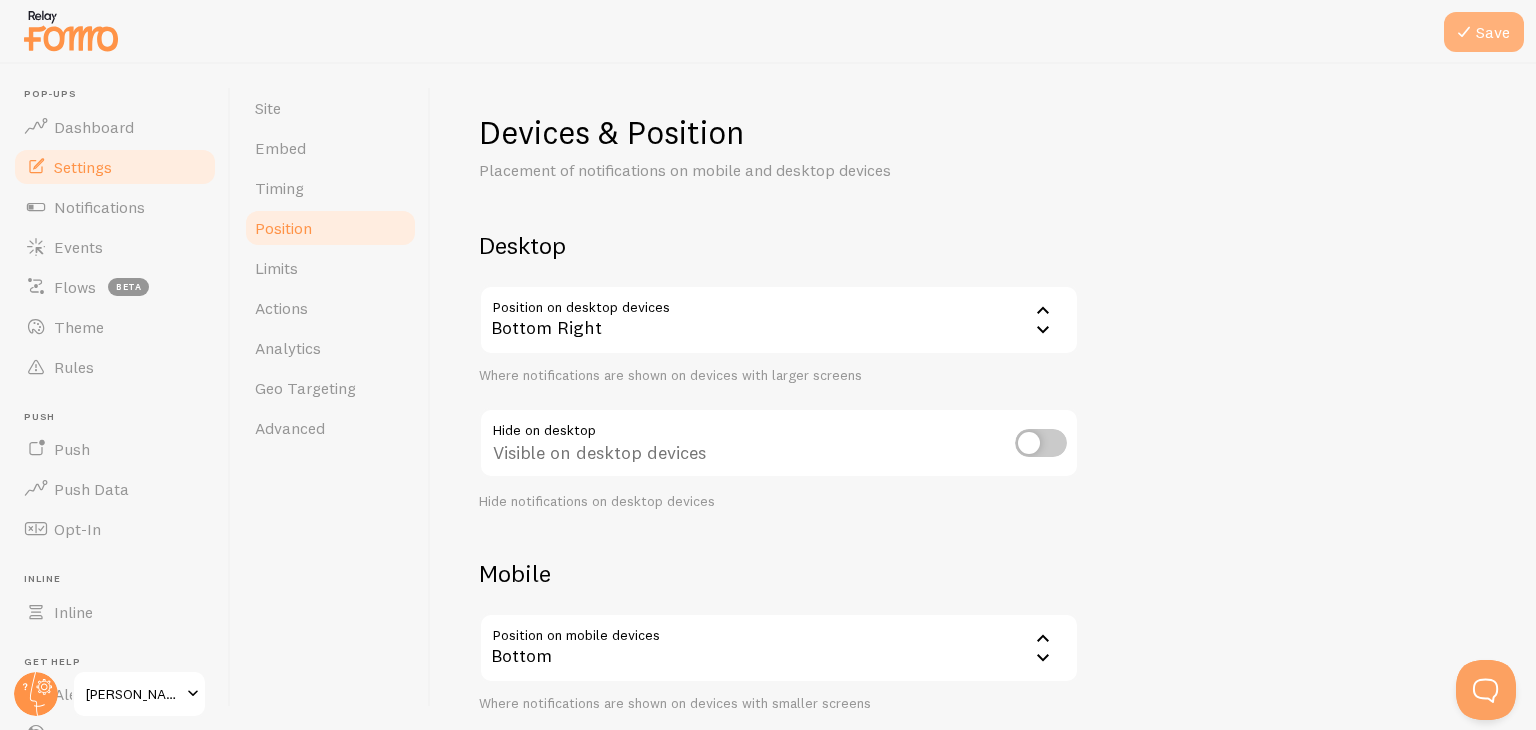 click on "Save" at bounding box center (1484, 32) 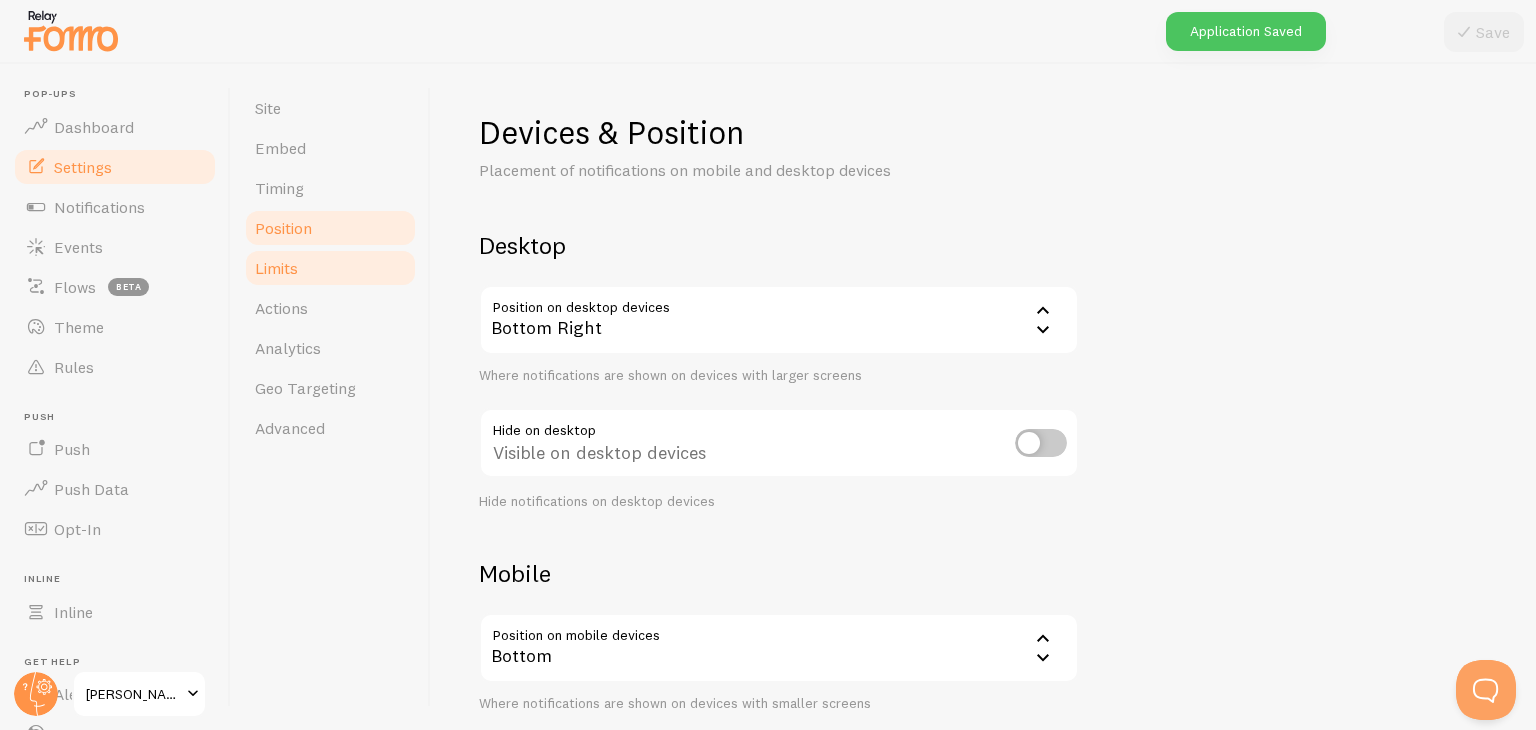 click on "Limits" at bounding box center (330, 268) 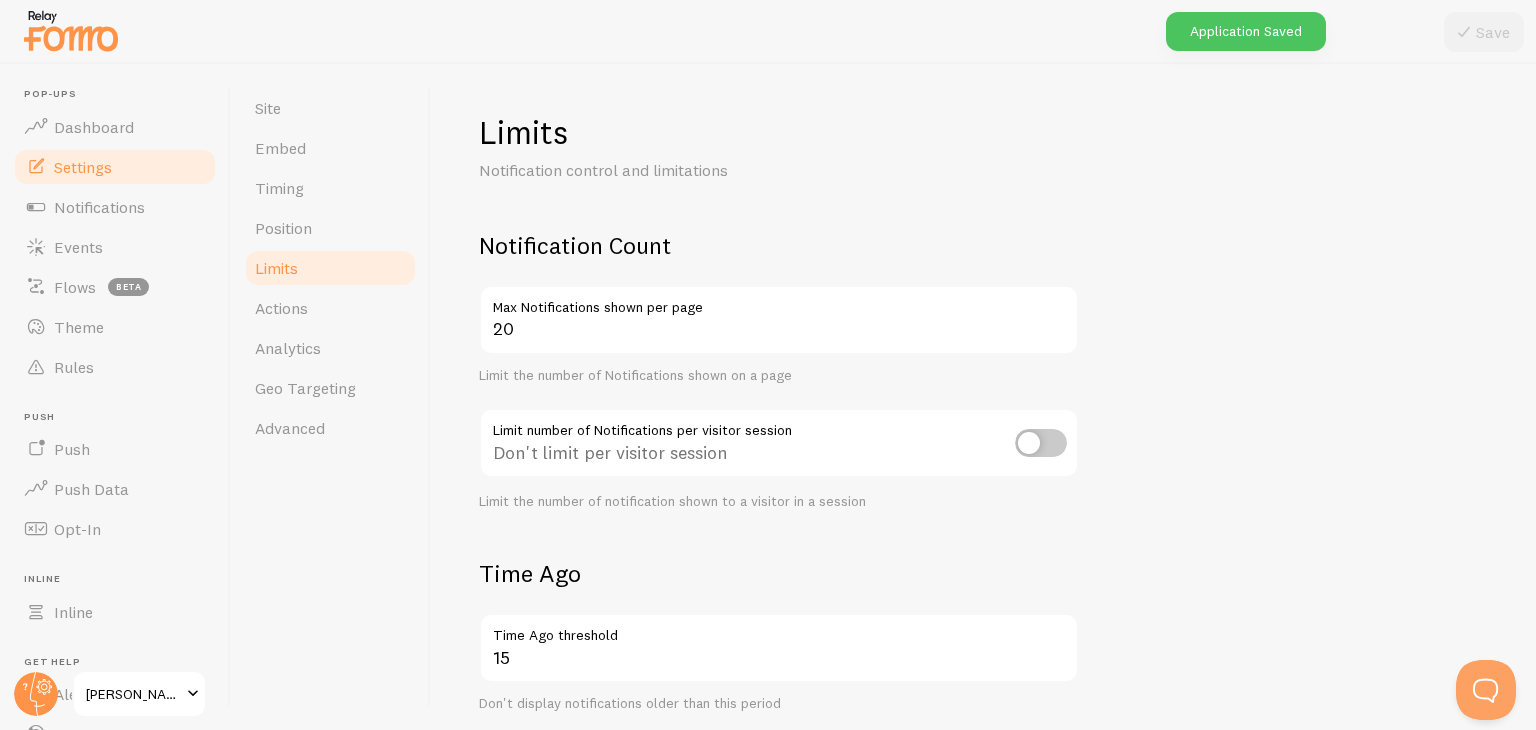 scroll, scrollTop: 133, scrollLeft: 0, axis: vertical 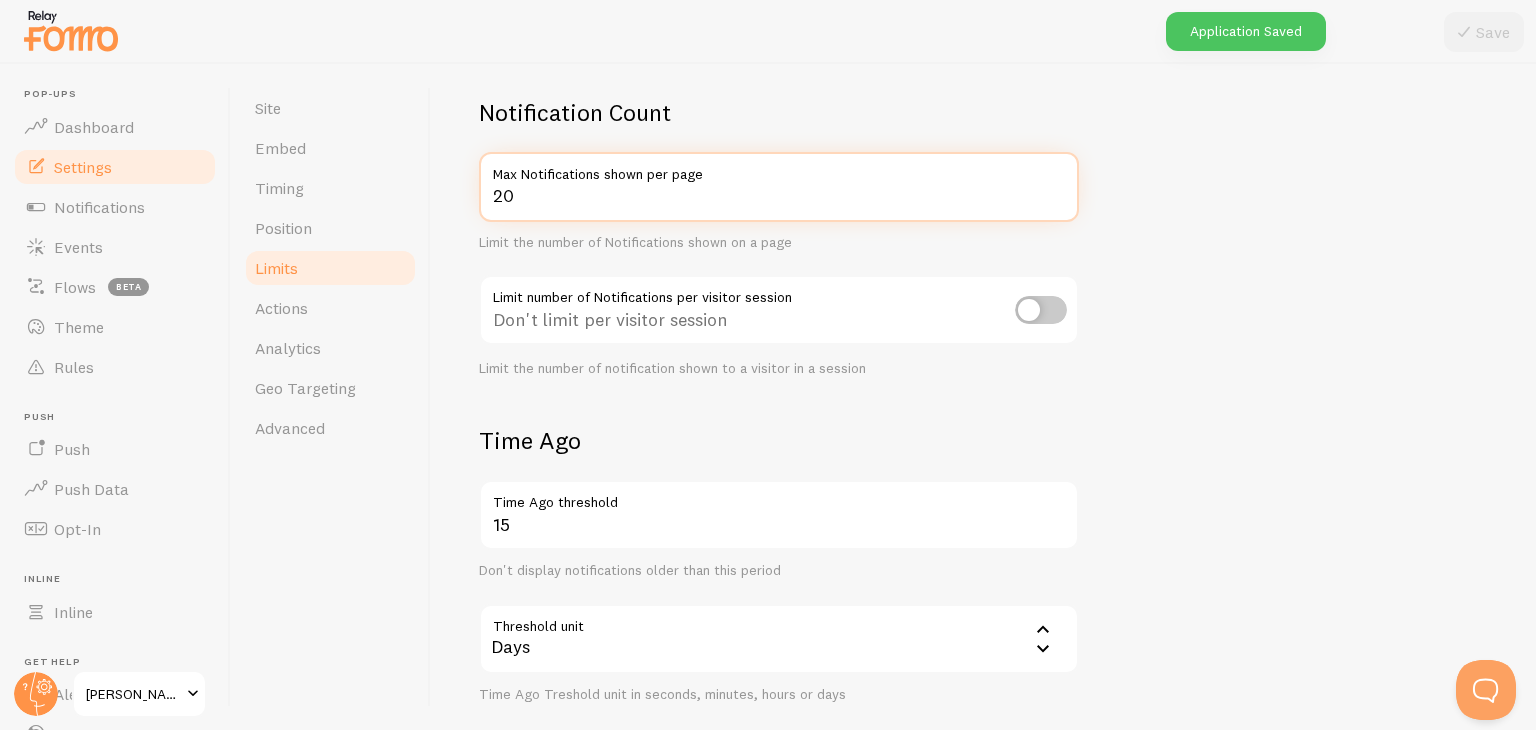 click on "20" at bounding box center [779, 187] 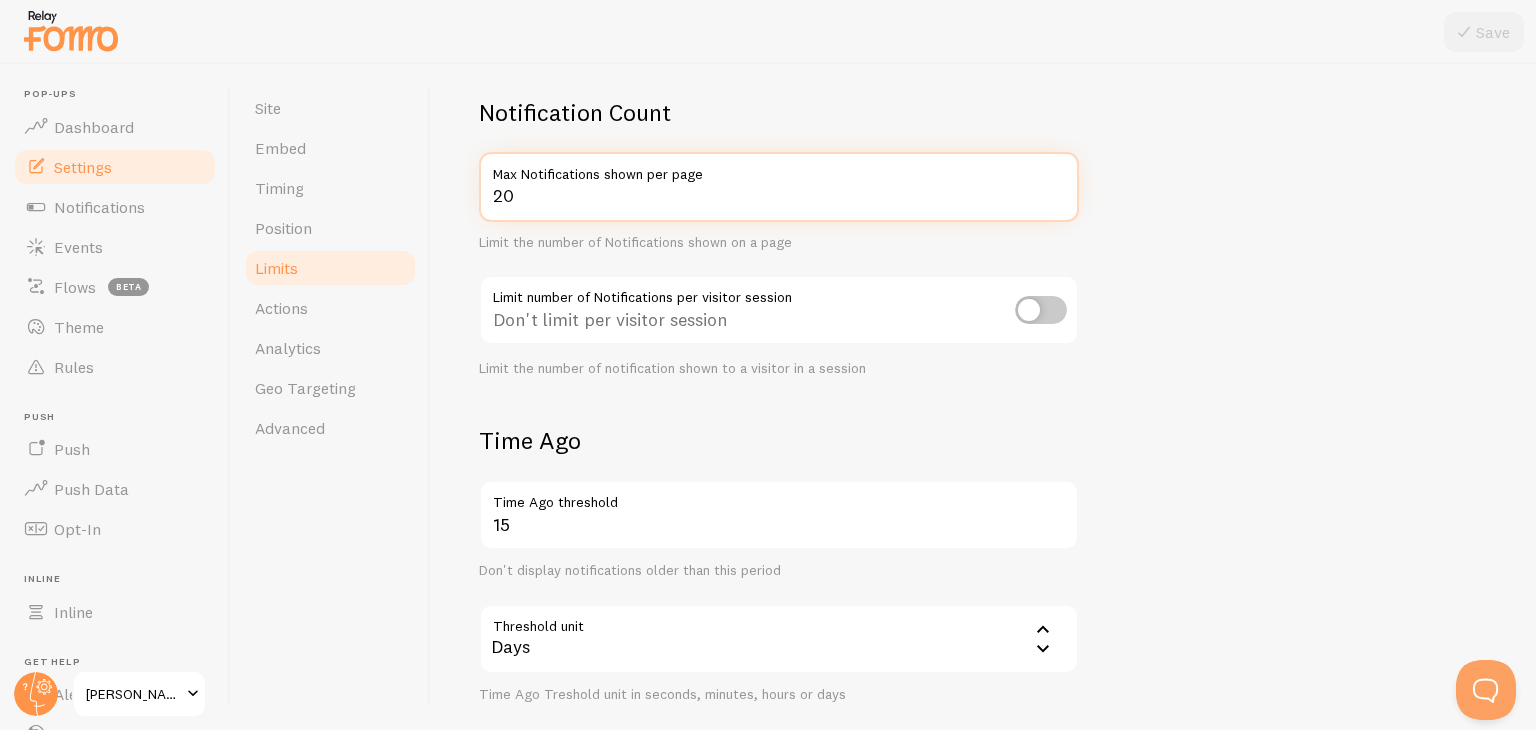 drag, startPoint x: 507, startPoint y: 209, endPoint x: 460, endPoint y: 209, distance: 47 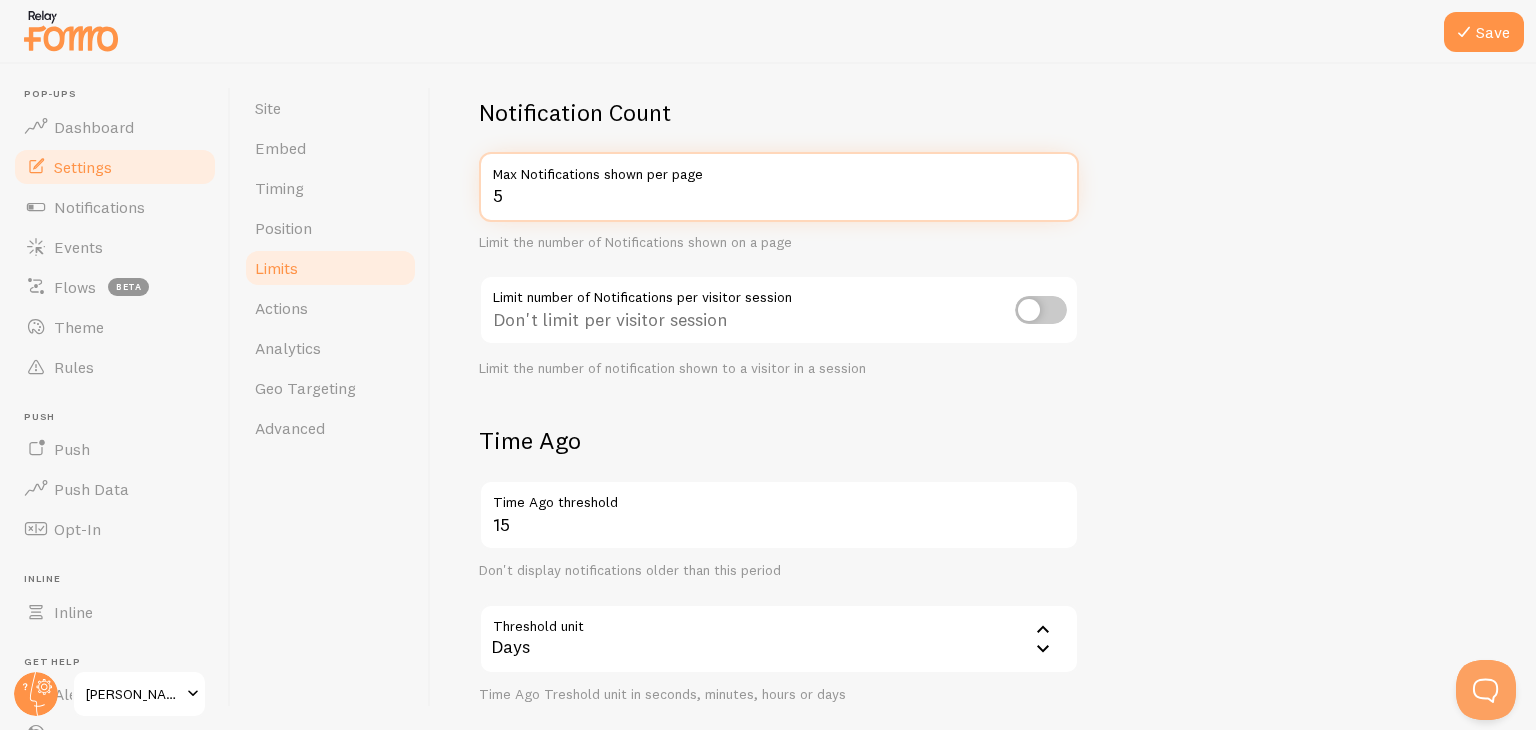 type on "5" 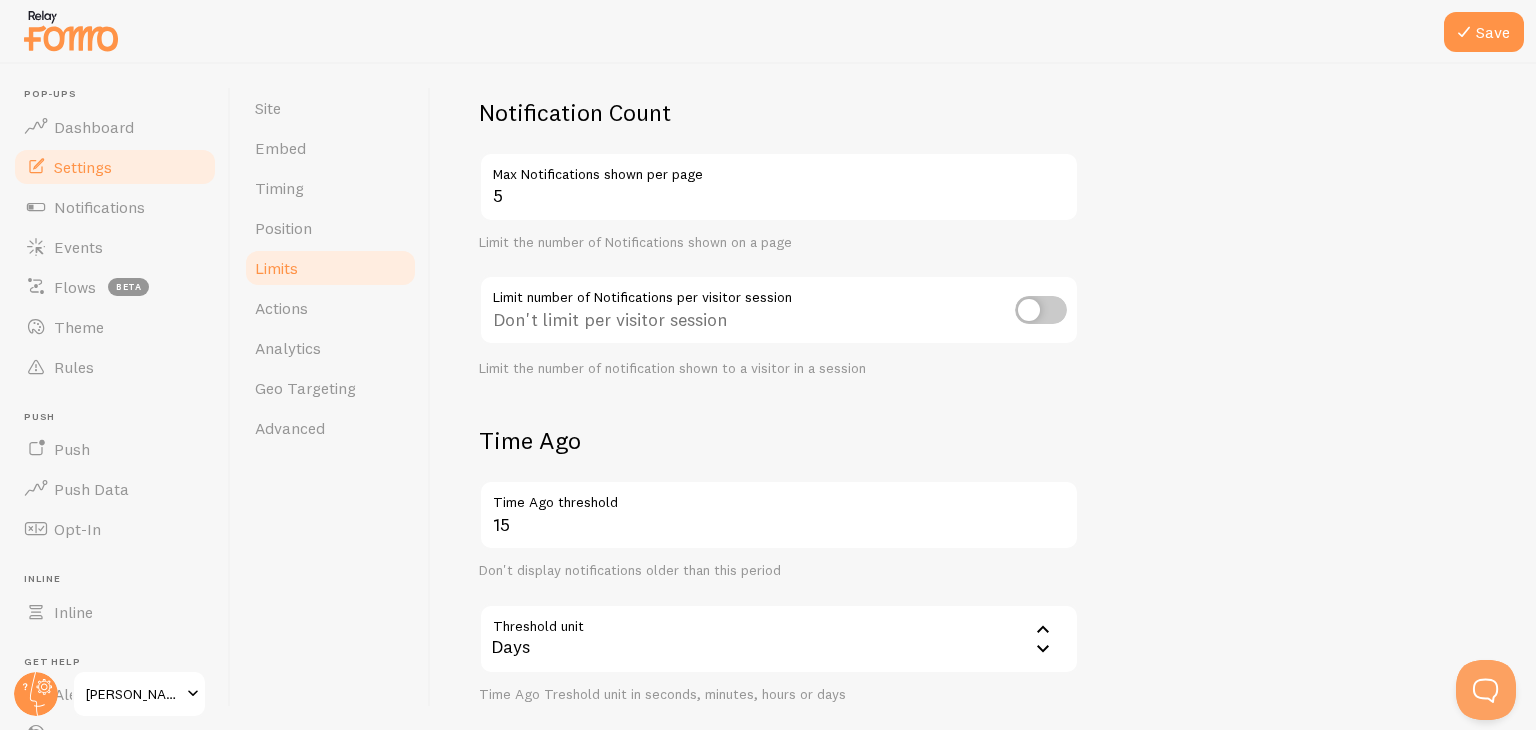 click on "Notification Count
5   Max Notifications shown per page       Limit the number of Notifications shown on a page         Limit number of Notifications per visitor session   Don't limit per visitor session   Limit the number of notification shown to a visitor in a session
Time Ago
15   Time Ago threshold       Don't display notifications older than this period   Threshold unit   86400   Days       Seconds  Minutes  Hours  Days    Time Ago Treshold unit in seconds, minutes, hours or days
Time Ago Stamp
10   Time Ago Stamp threshold       Remove Time Ago Stamp when Event Age is greater than this period   Threshold unit   3600   Hours       Seconds  Minutes  Hours  Days    Time Ago Stamp treshold unit in seconds, minutes, hours or days" at bounding box center (983, 563) 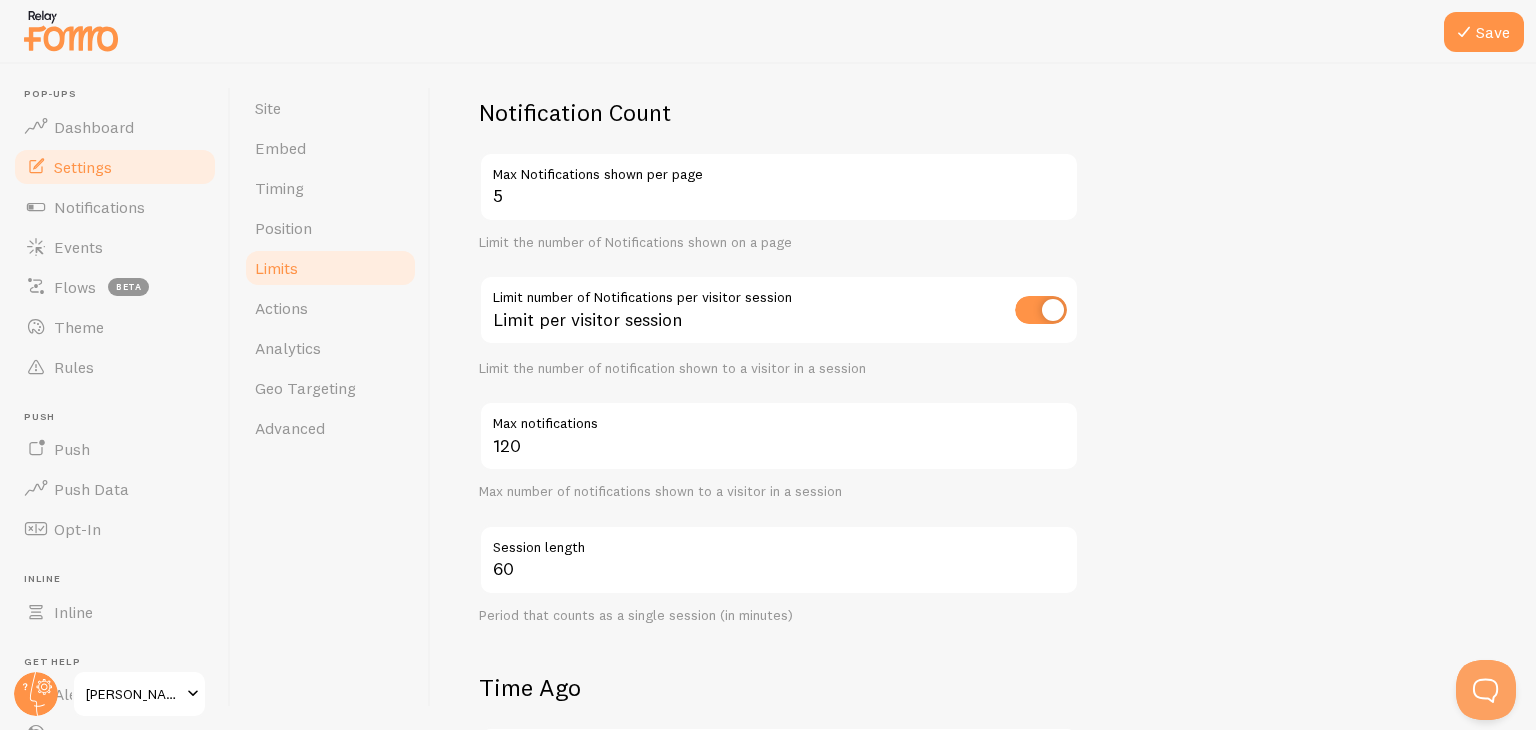 click at bounding box center (1041, 310) 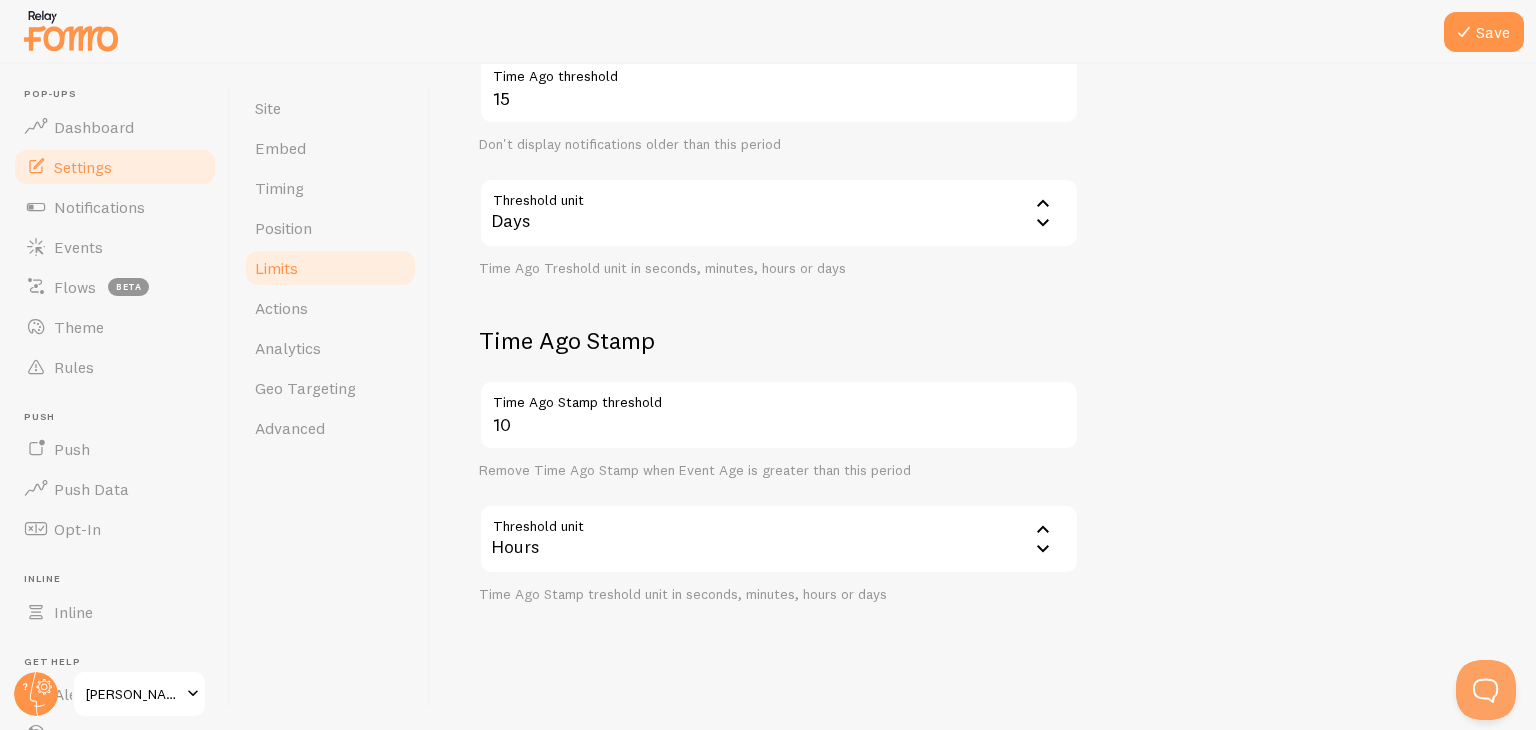 scroll, scrollTop: 565, scrollLeft: 0, axis: vertical 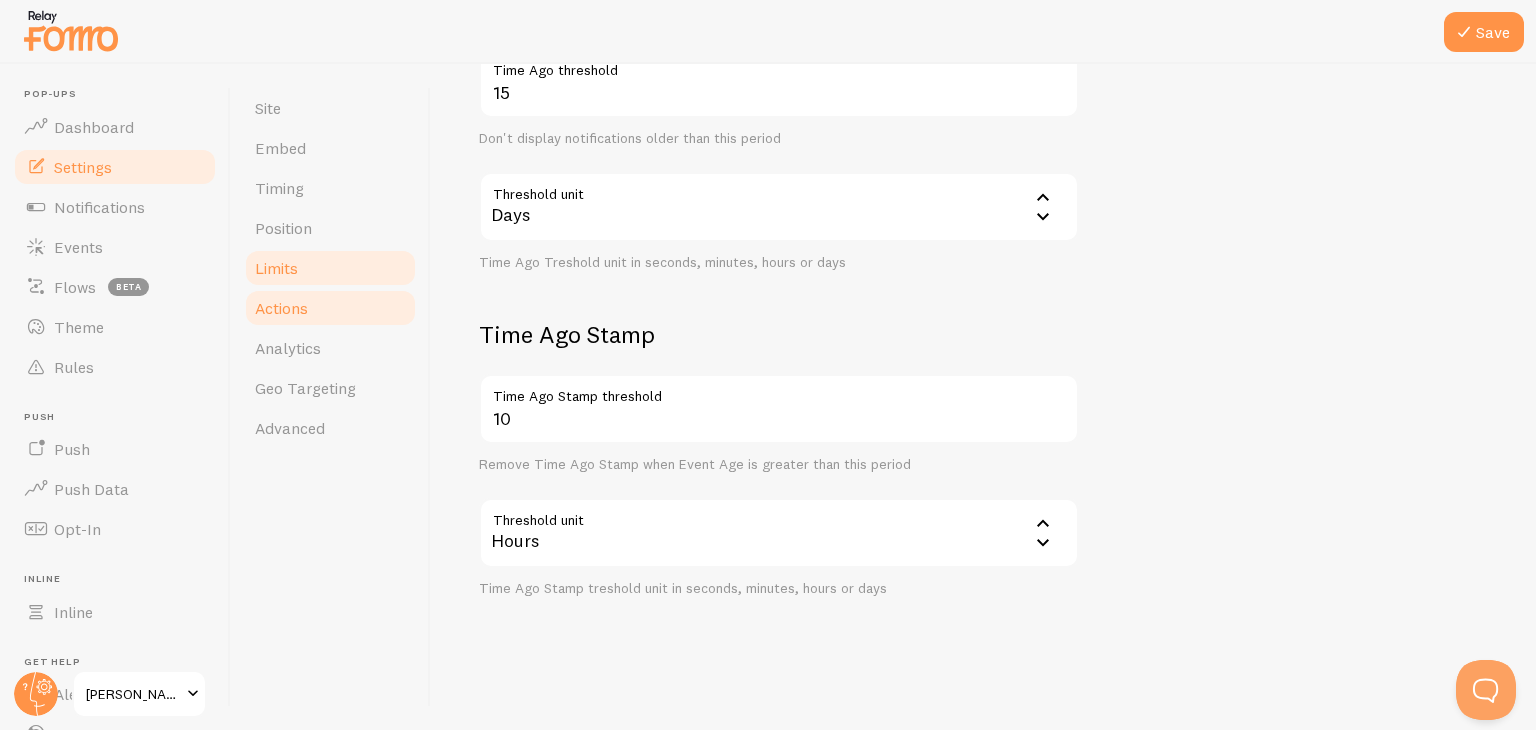 click on "Actions" at bounding box center [330, 308] 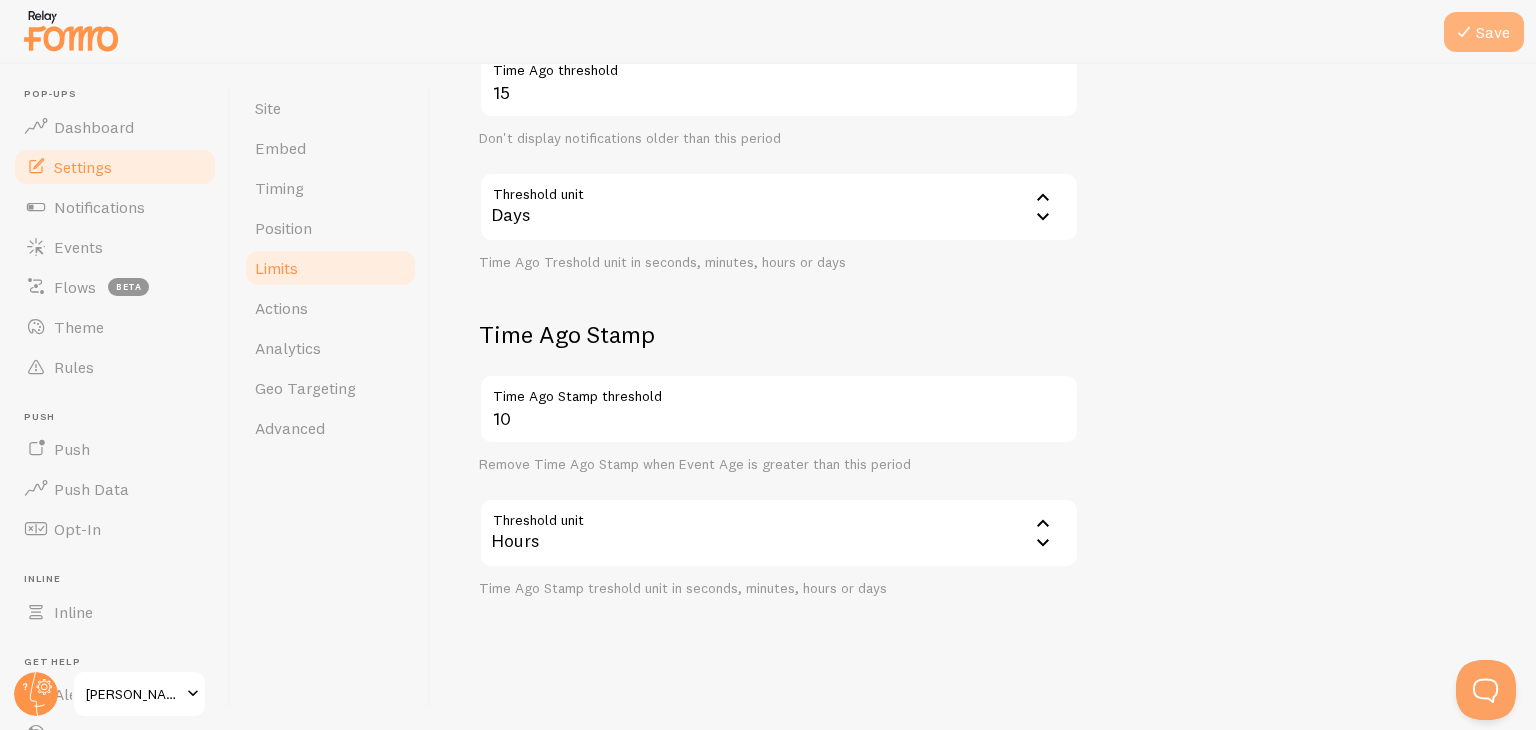 click on "Save" at bounding box center [1484, 32] 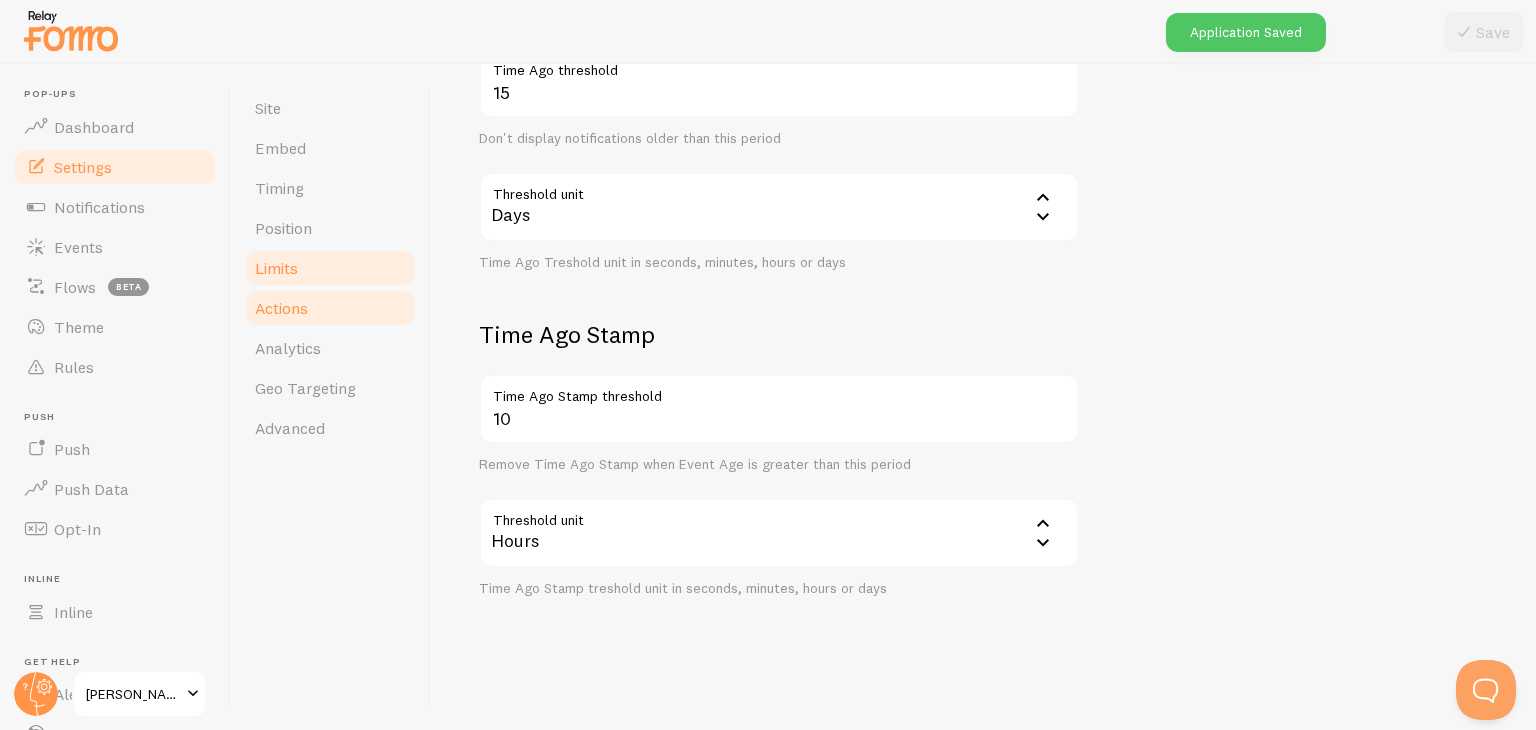 click on "Actions" at bounding box center [330, 308] 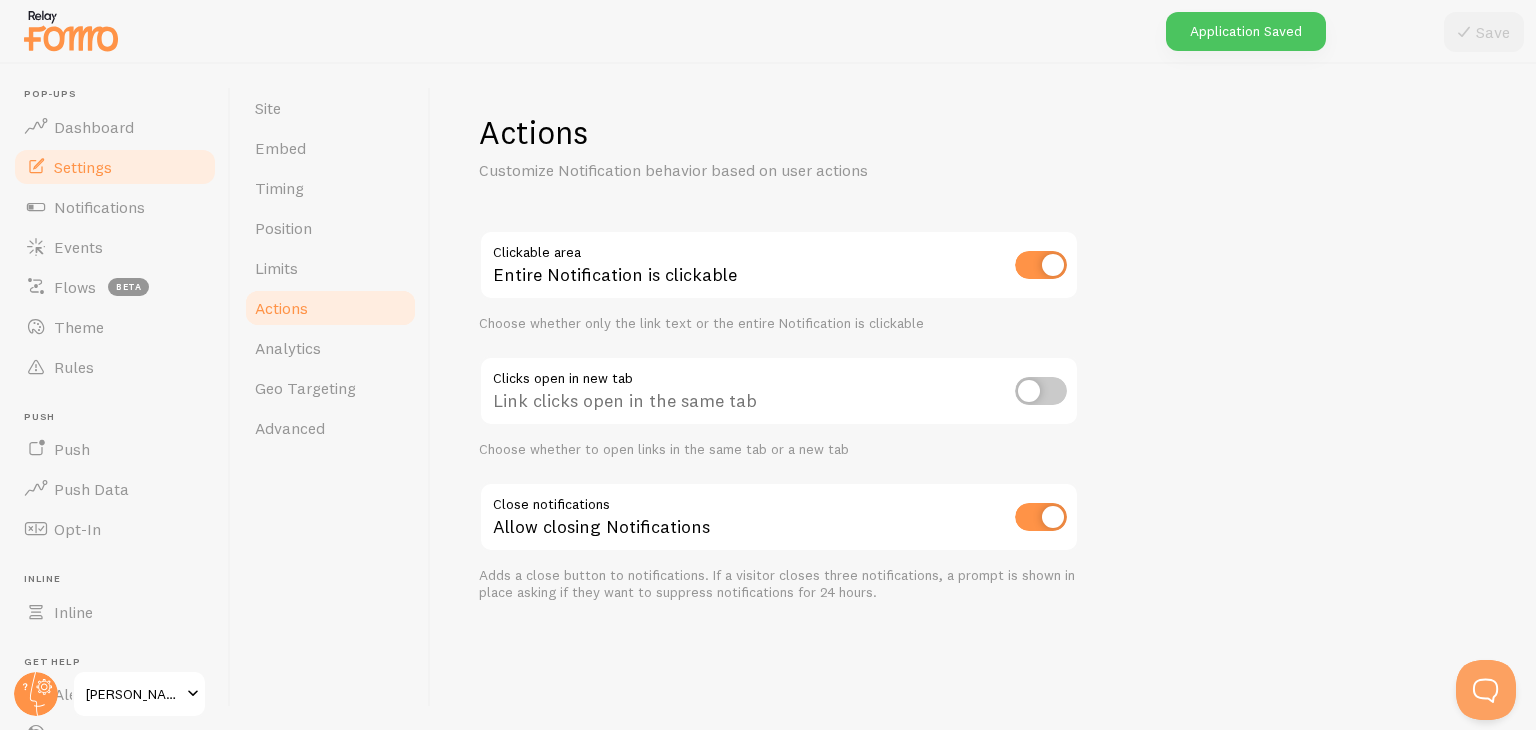scroll, scrollTop: 0, scrollLeft: 0, axis: both 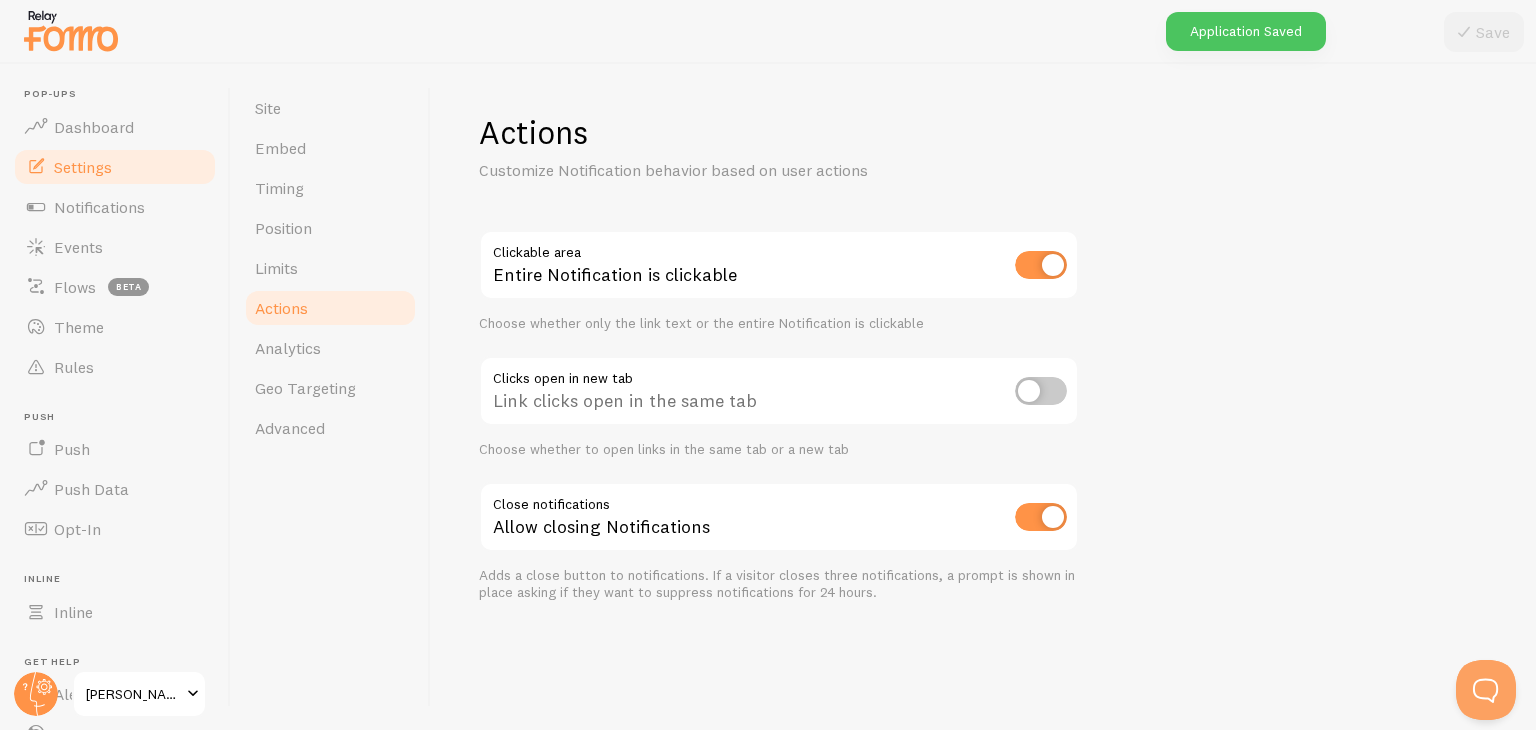 click at bounding box center (1041, 265) 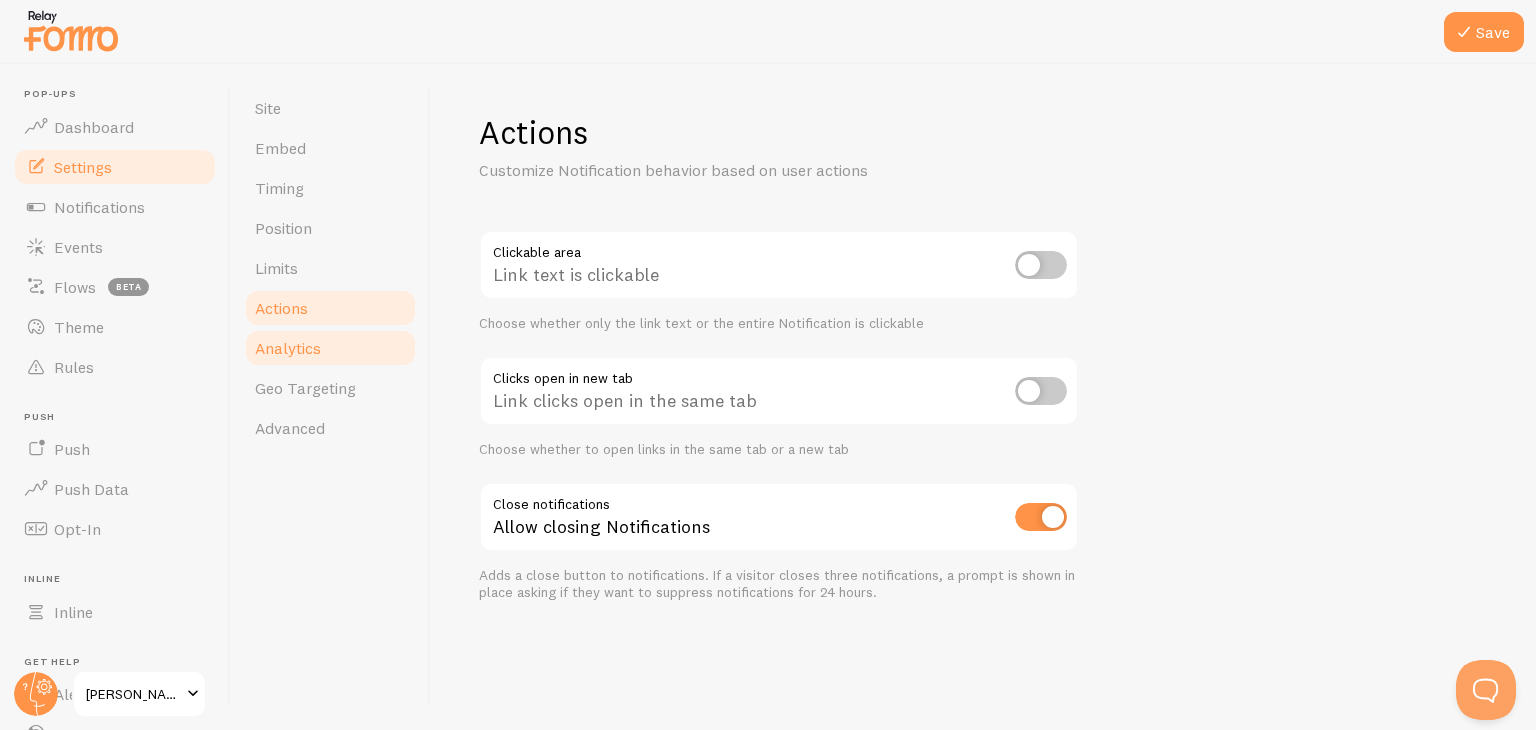 click on "Analytics" at bounding box center [330, 348] 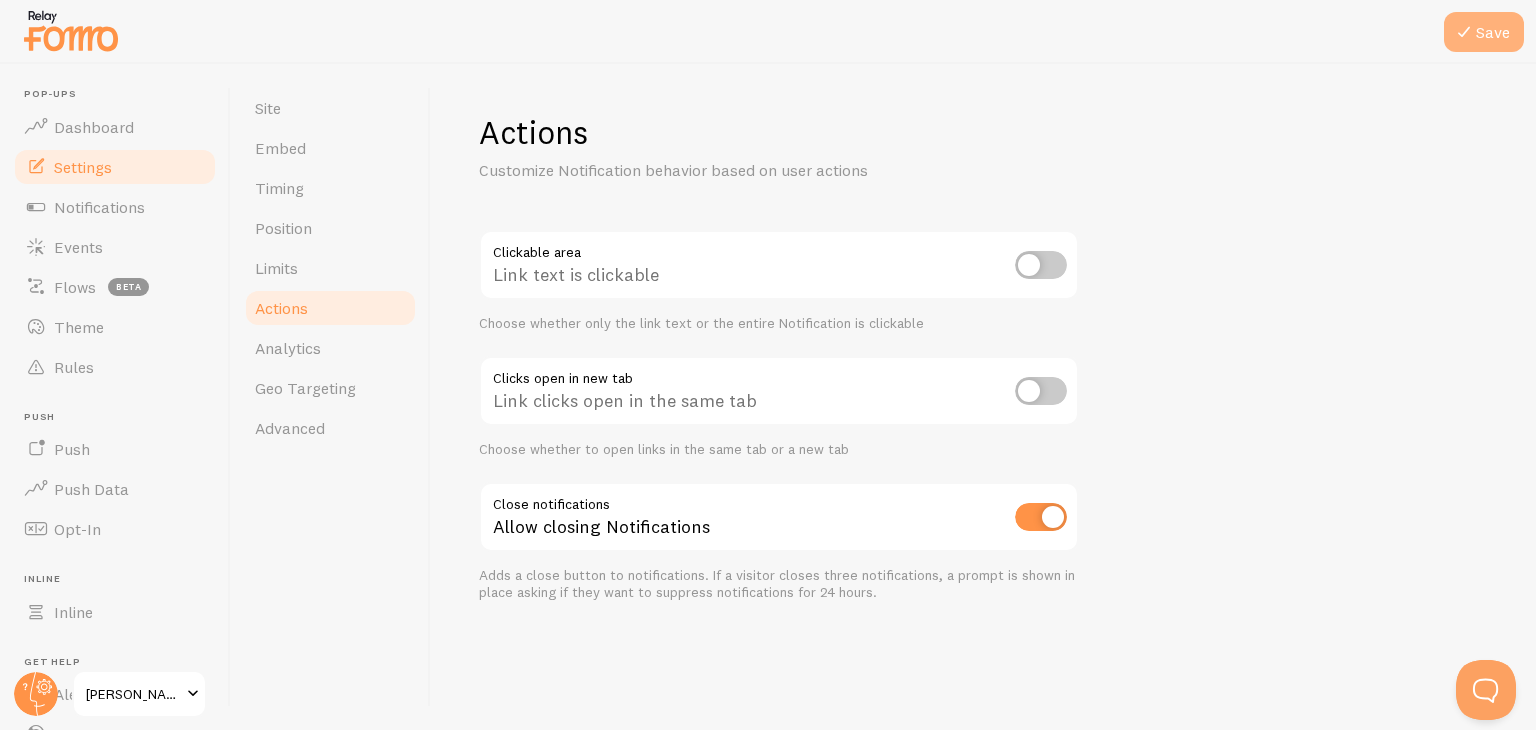 click on "Save" at bounding box center (1484, 32) 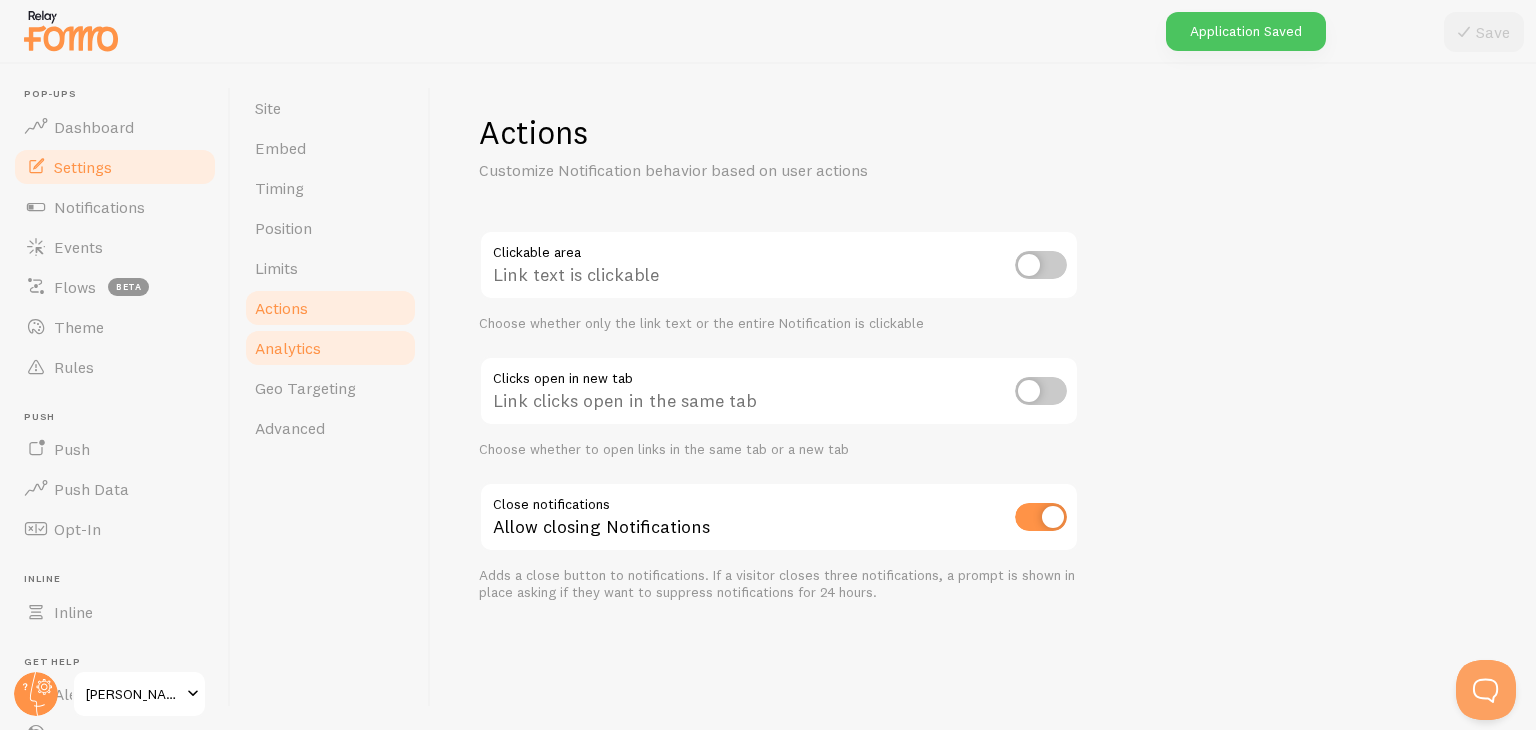 click on "Analytics" at bounding box center (330, 348) 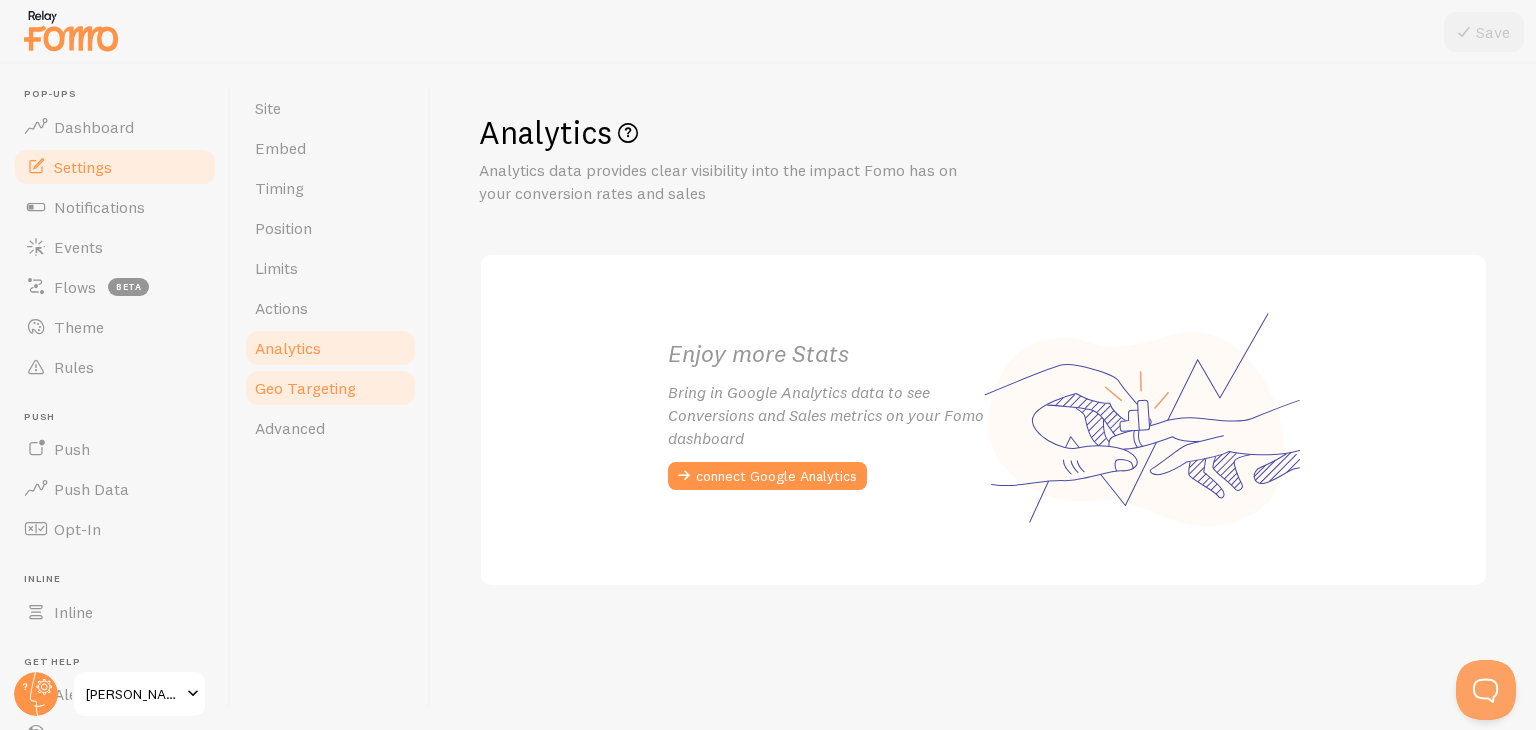 click on "Geo Targeting" at bounding box center (330, 388) 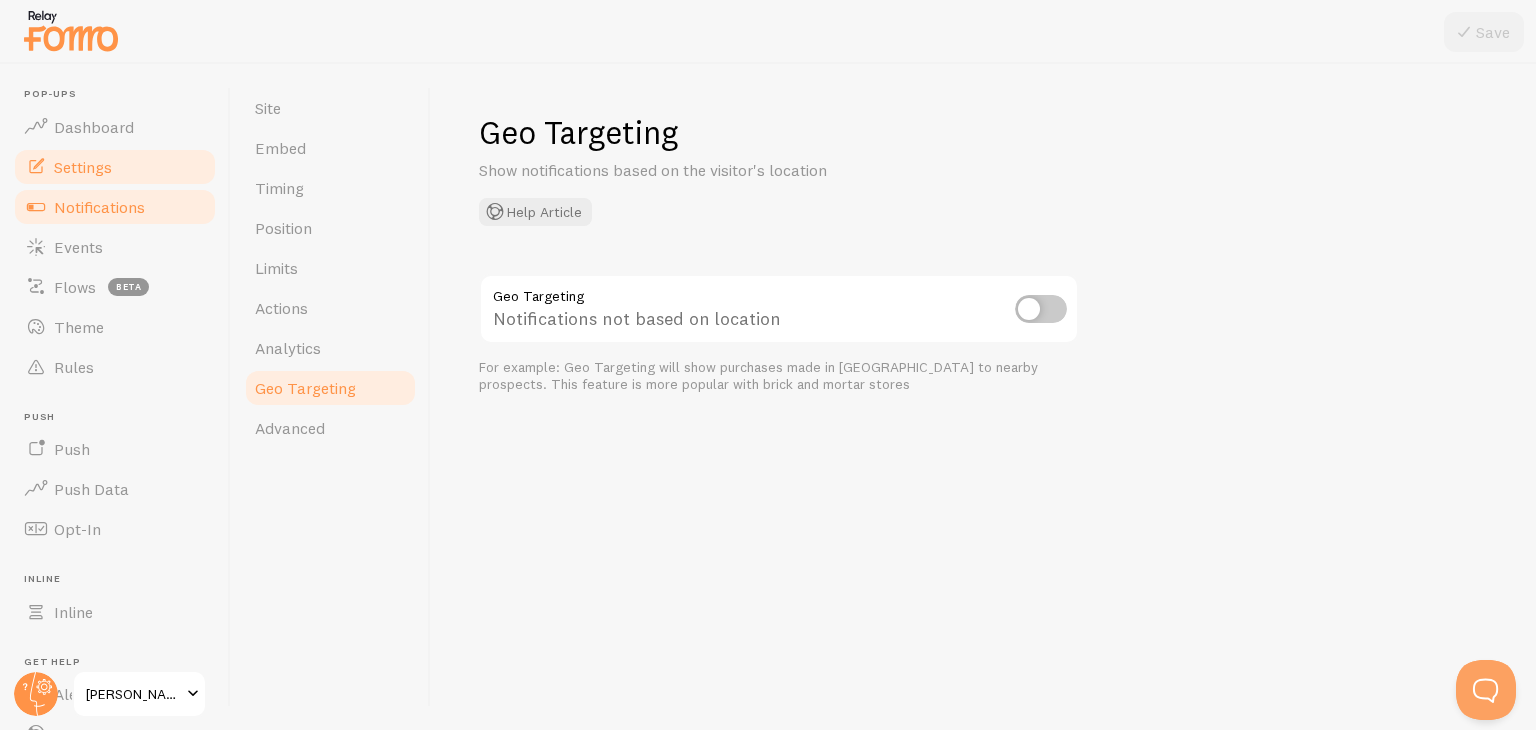 click on "Notifications" at bounding box center [99, 207] 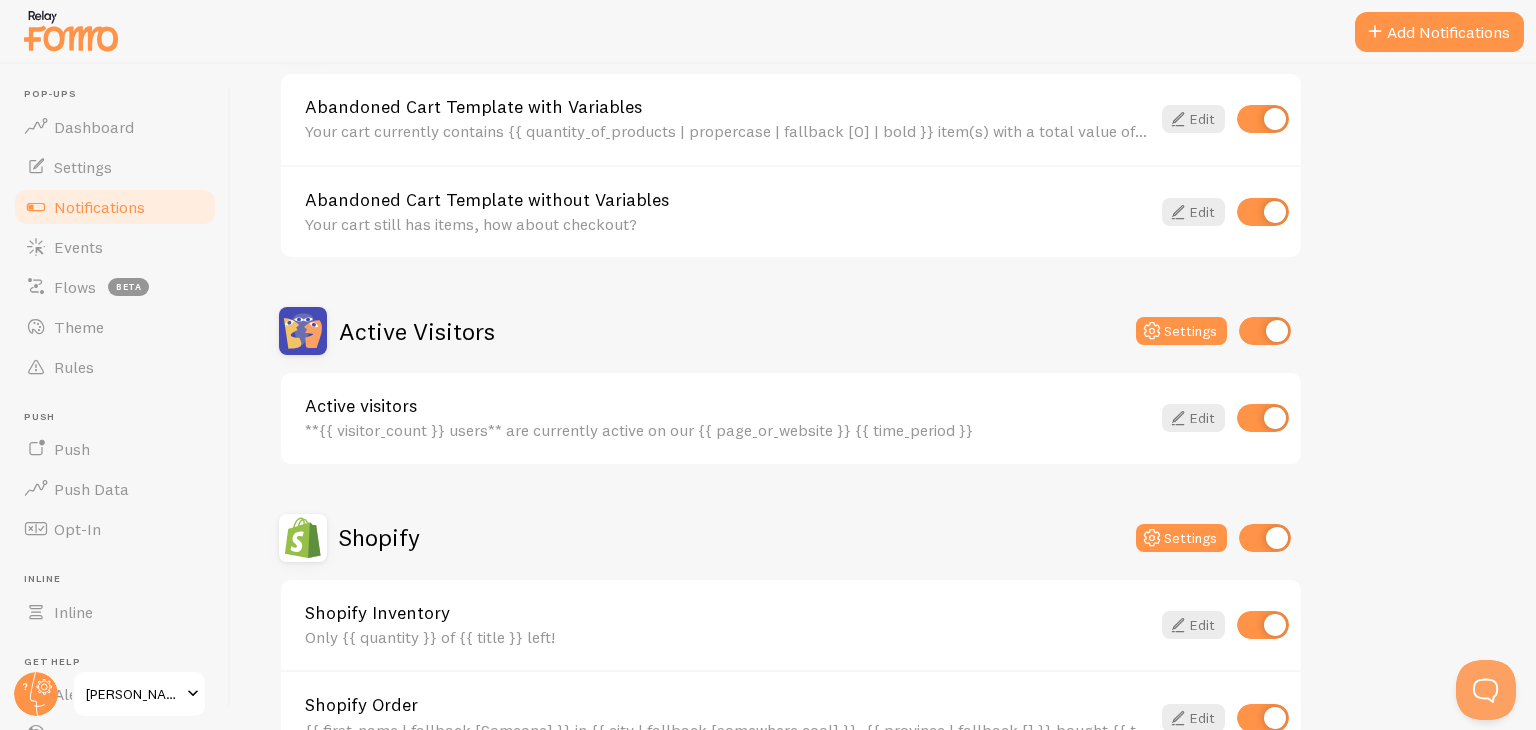 scroll, scrollTop: 133, scrollLeft: 0, axis: vertical 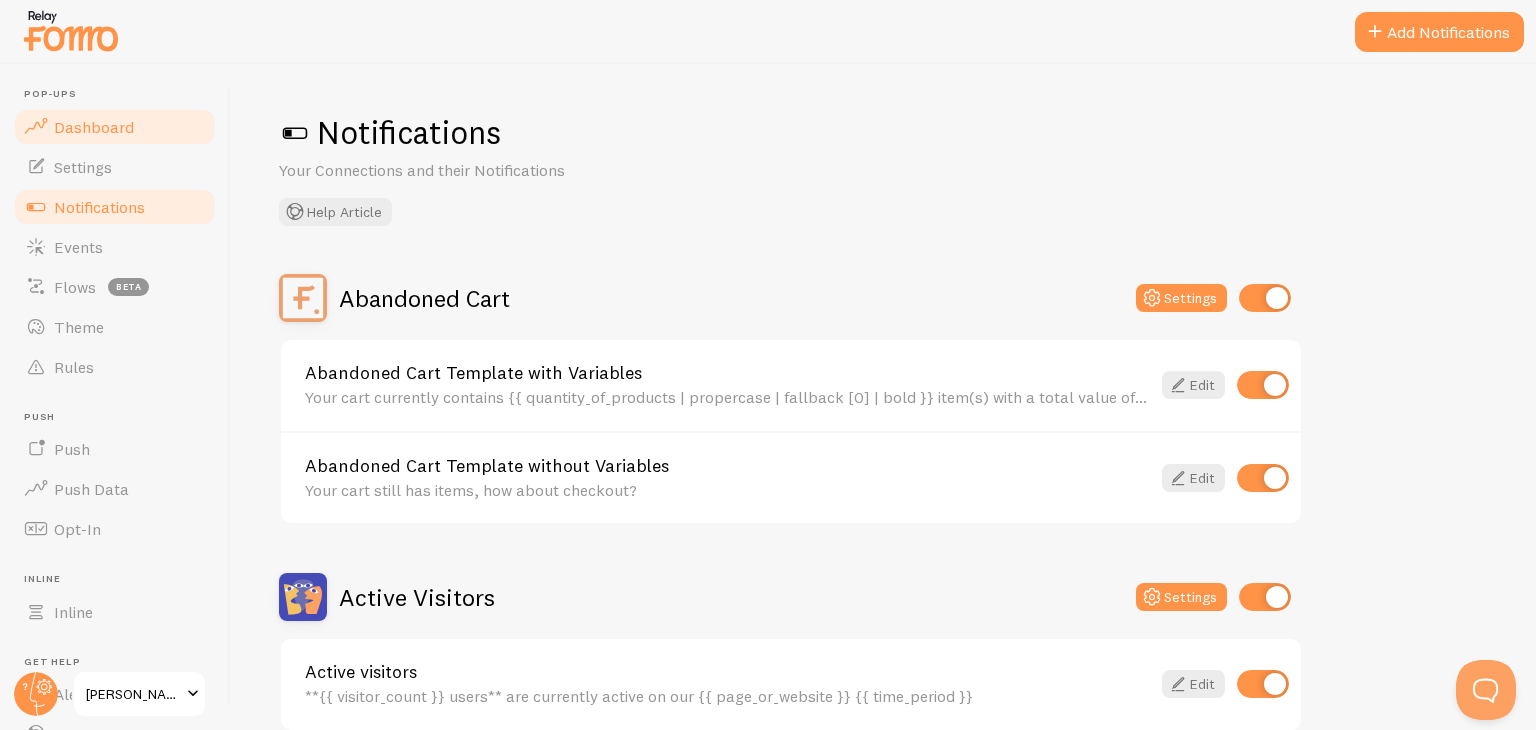 click on "Dashboard" at bounding box center (94, 127) 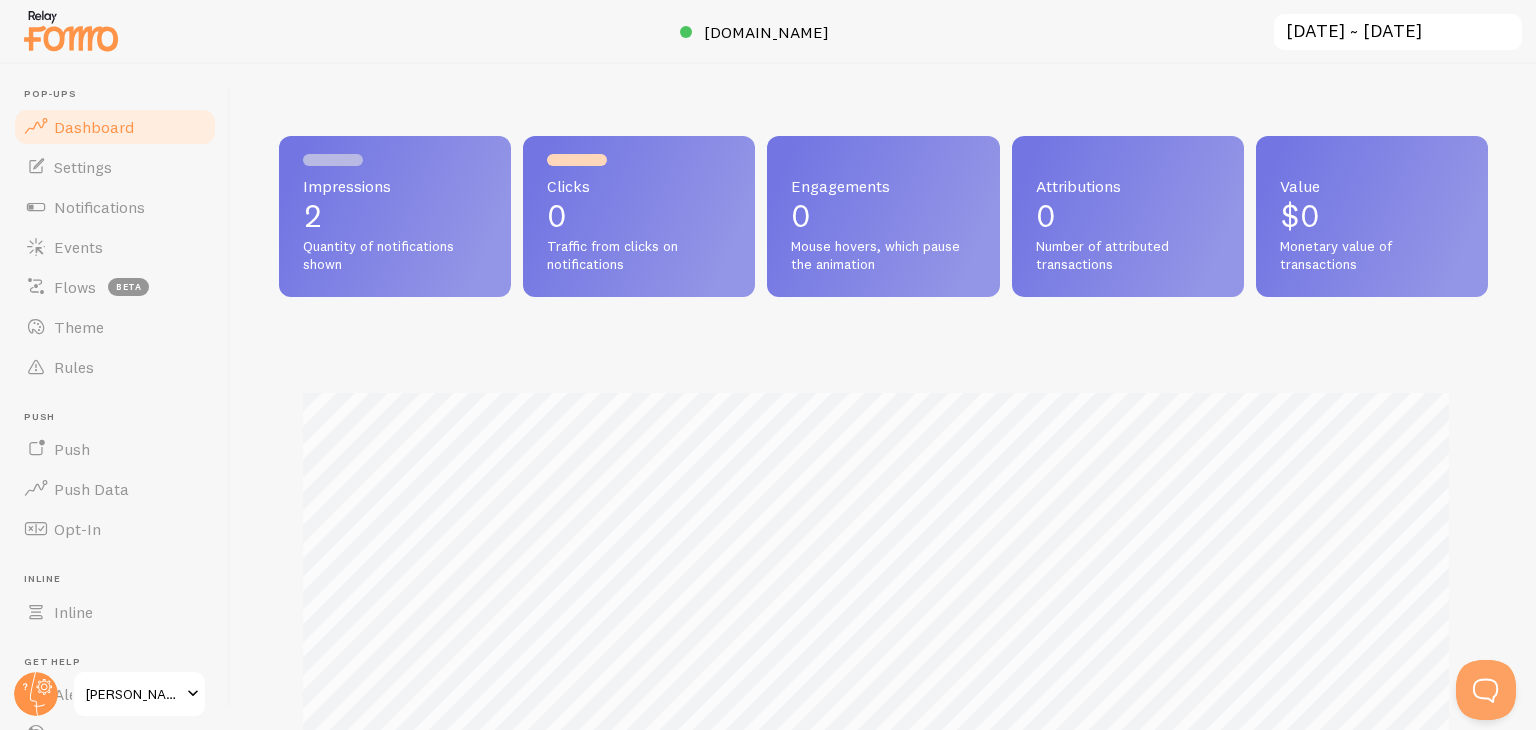 scroll, scrollTop: 999474, scrollLeft: 998805, axis: both 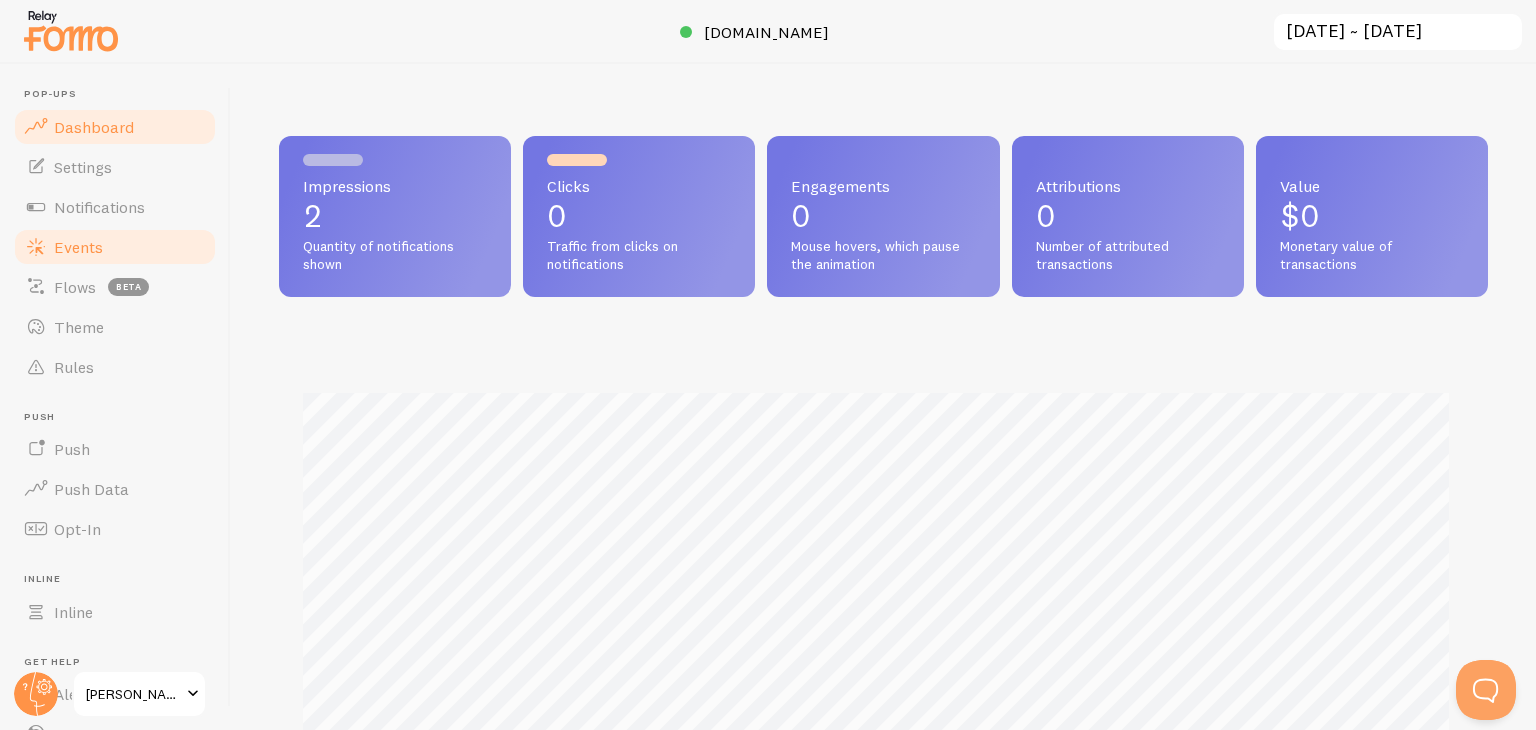 click on "Events" at bounding box center [78, 247] 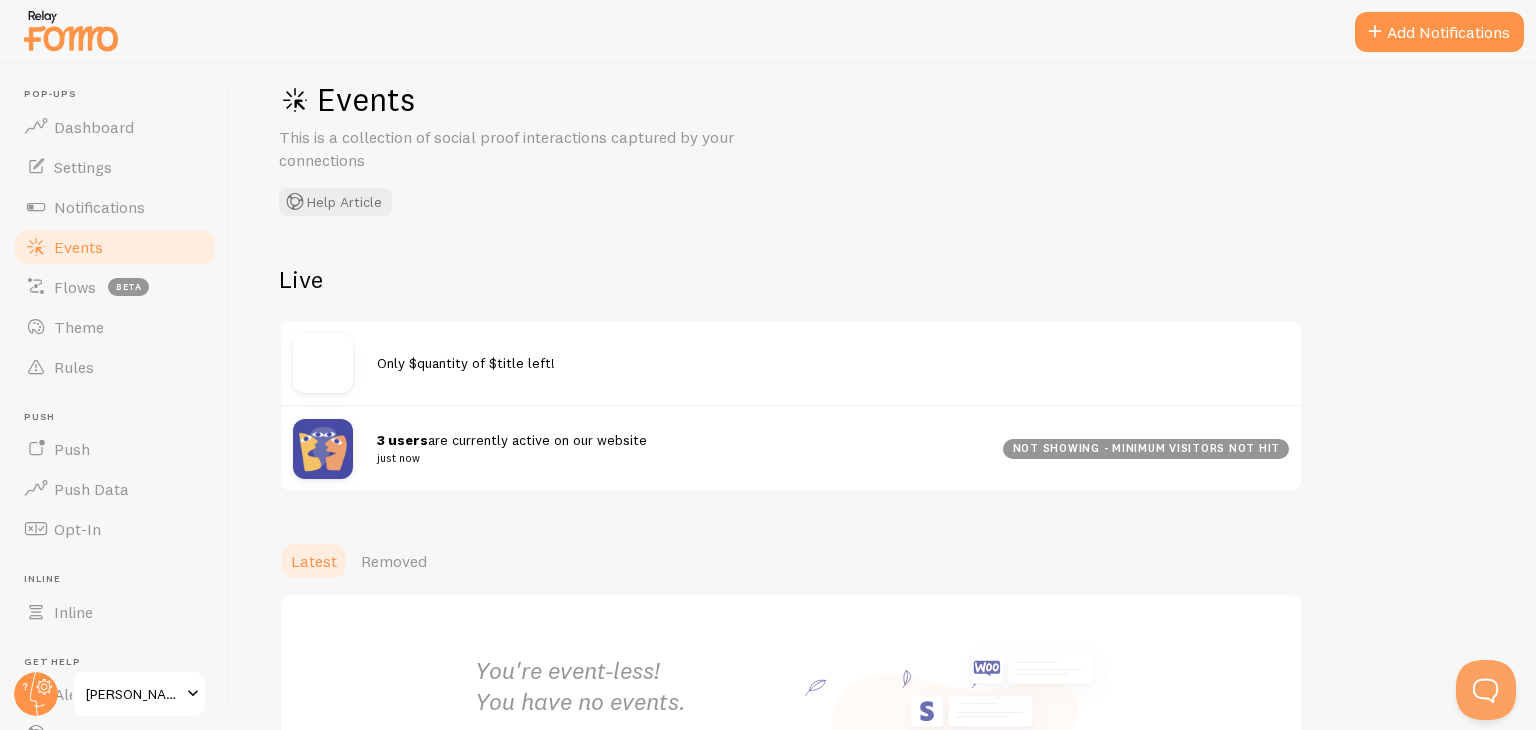 scroll, scrollTop: 0, scrollLeft: 0, axis: both 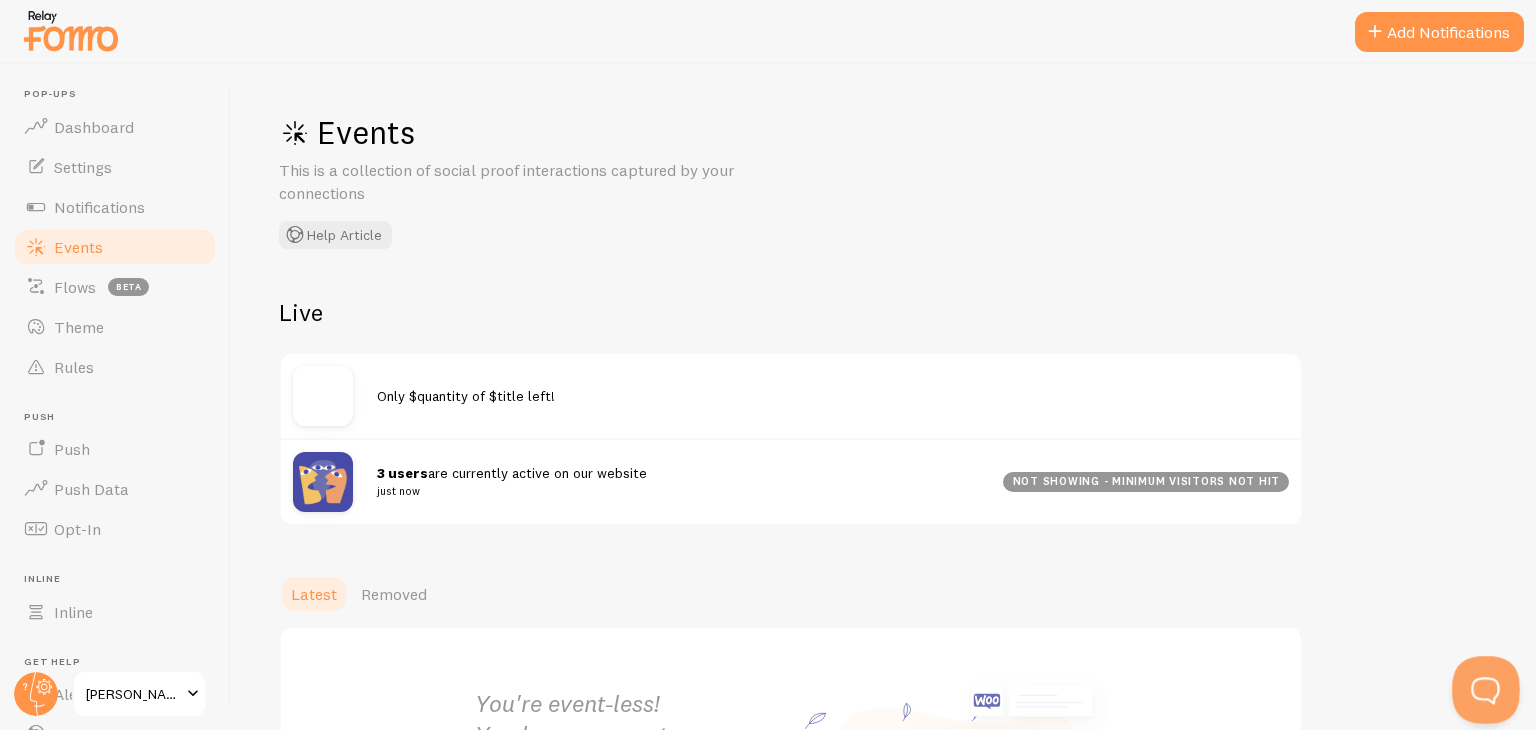 click at bounding box center [1482, 686] 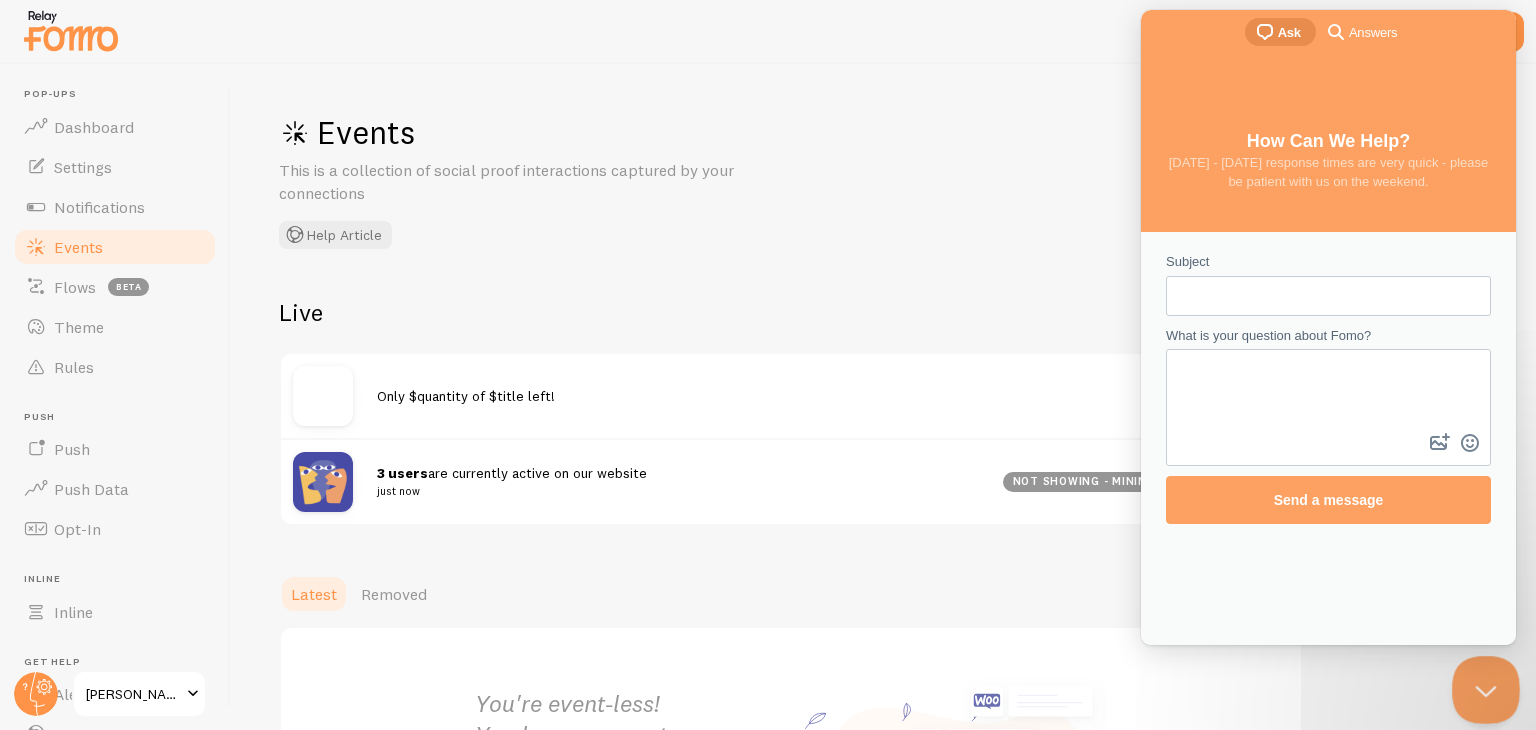 scroll, scrollTop: 0, scrollLeft: 0, axis: both 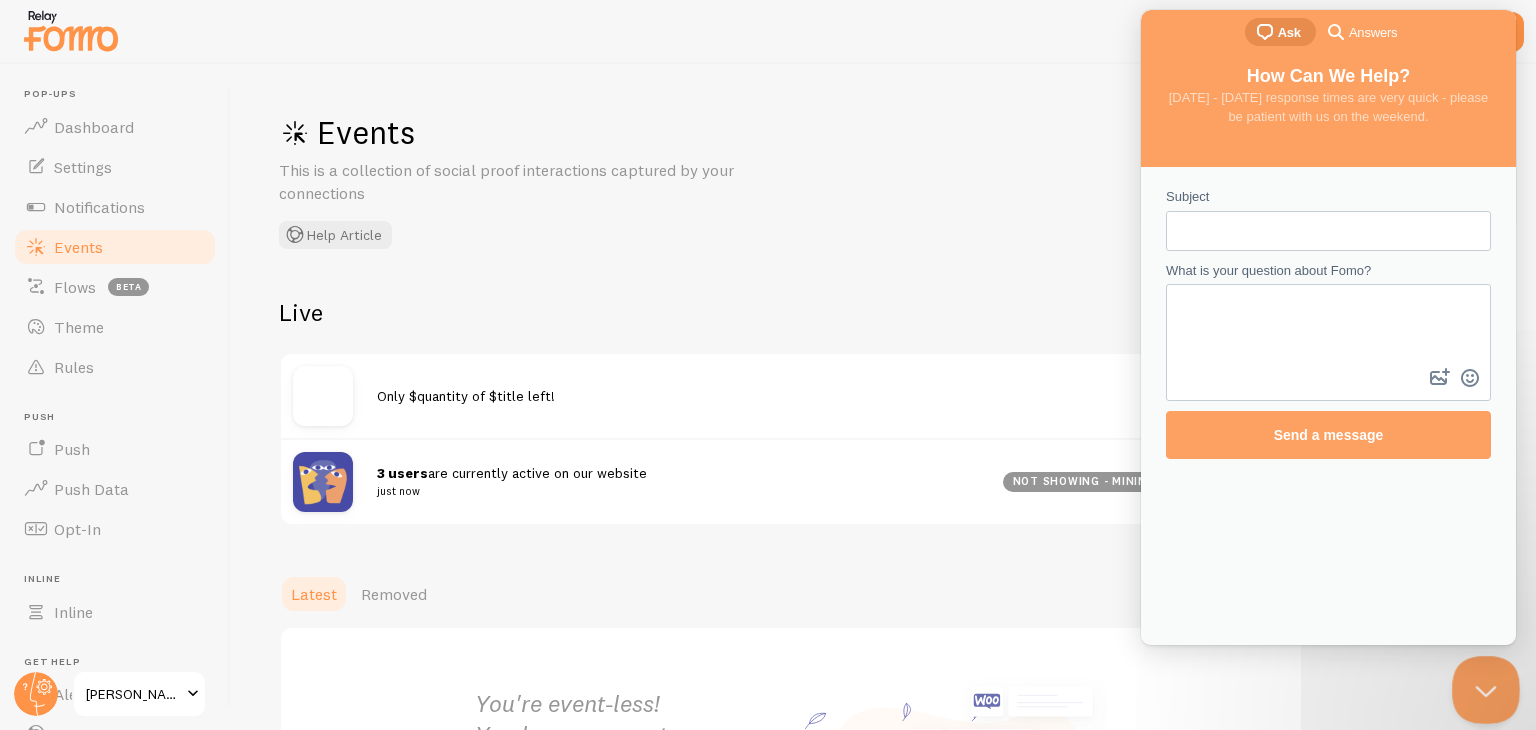 click at bounding box center (1482, 686) 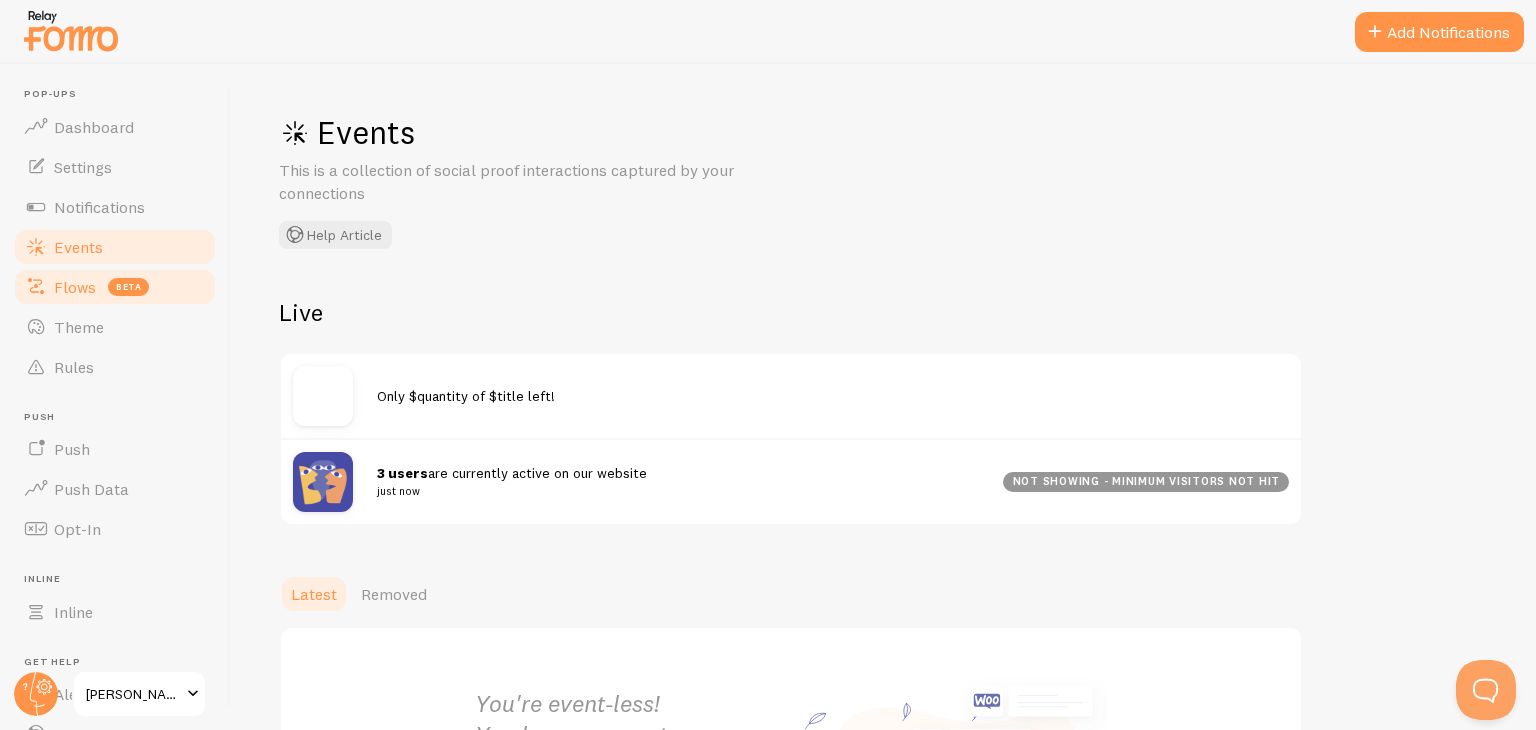 click on "Flows" at bounding box center (75, 287) 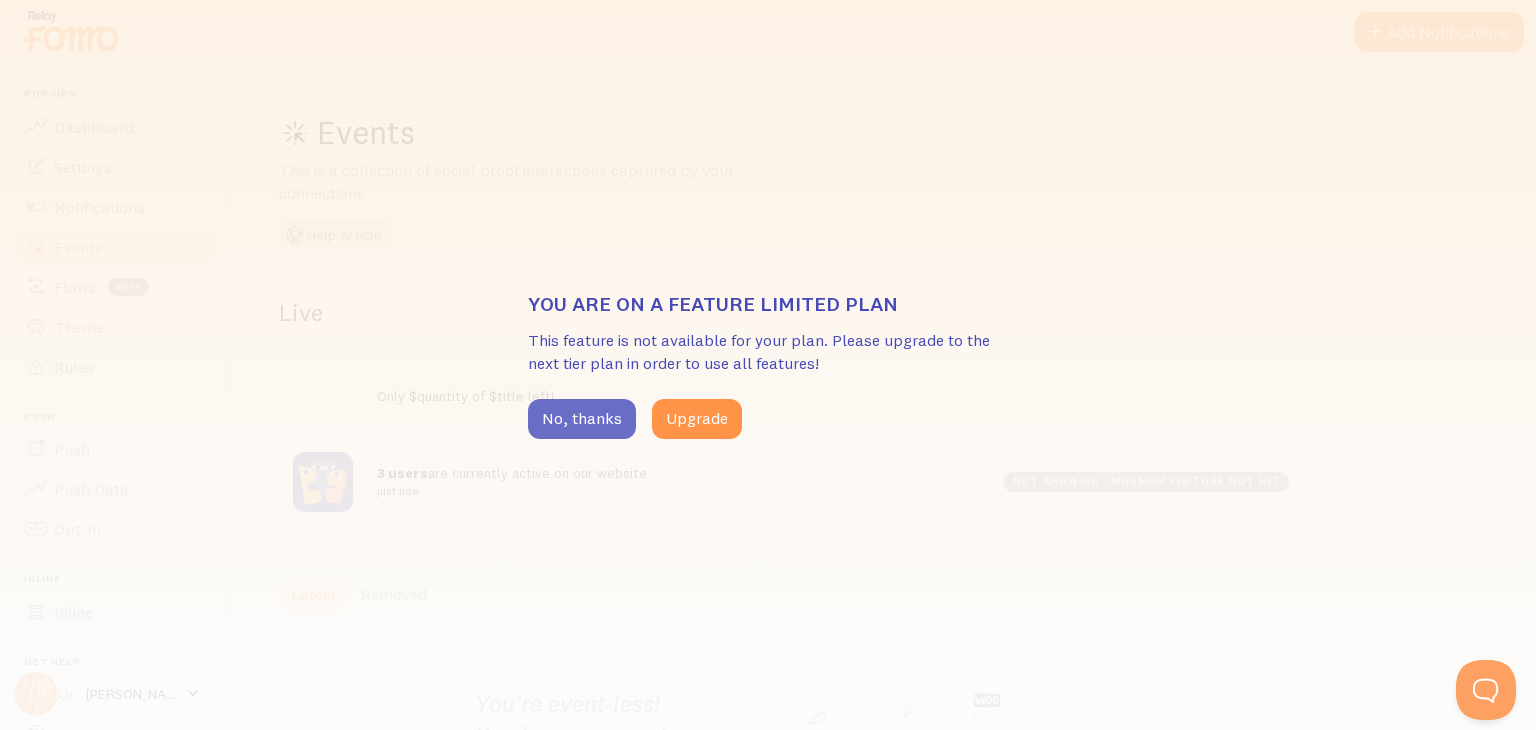 click on "No, thanks" at bounding box center (582, 419) 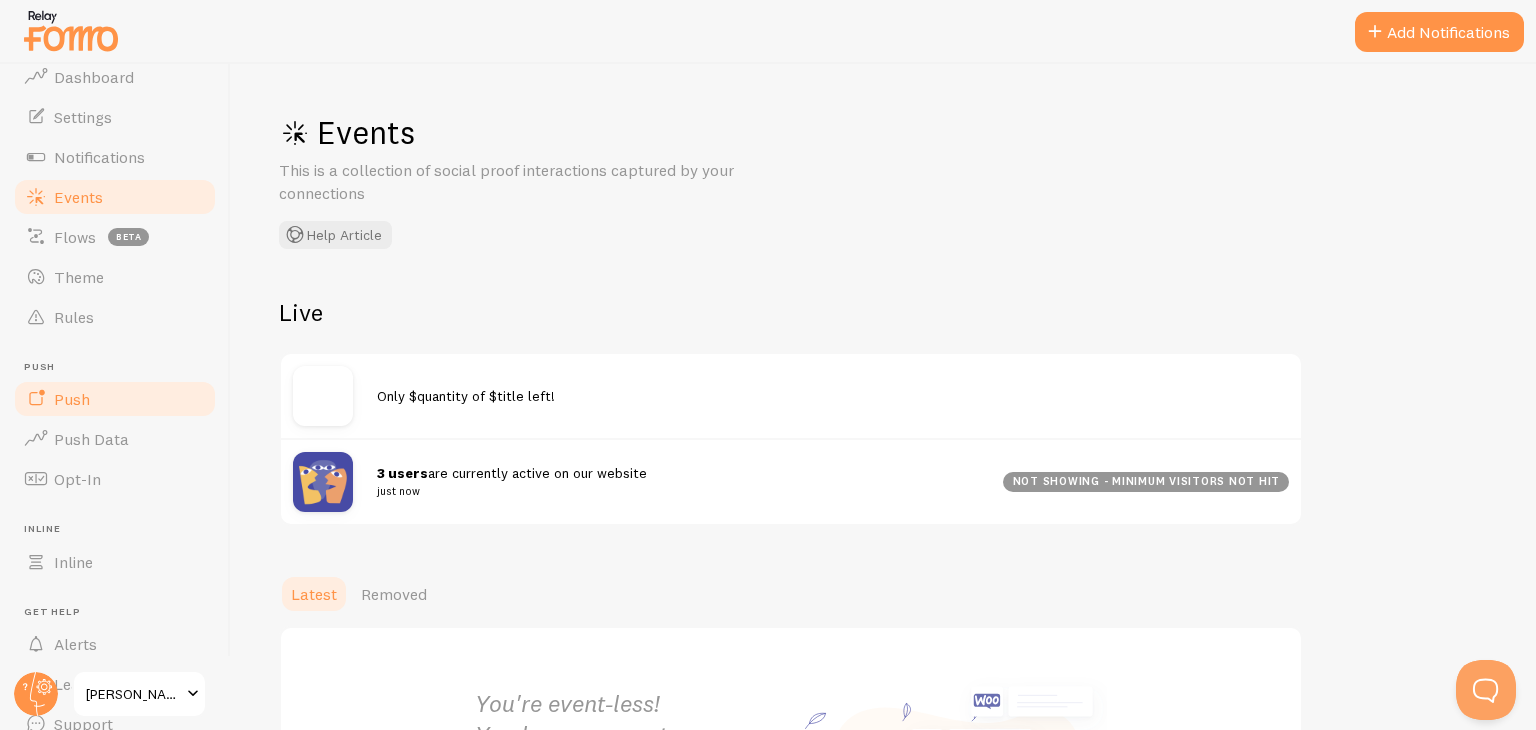 scroll, scrollTop: 0, scrollLeft: 0, axis: both 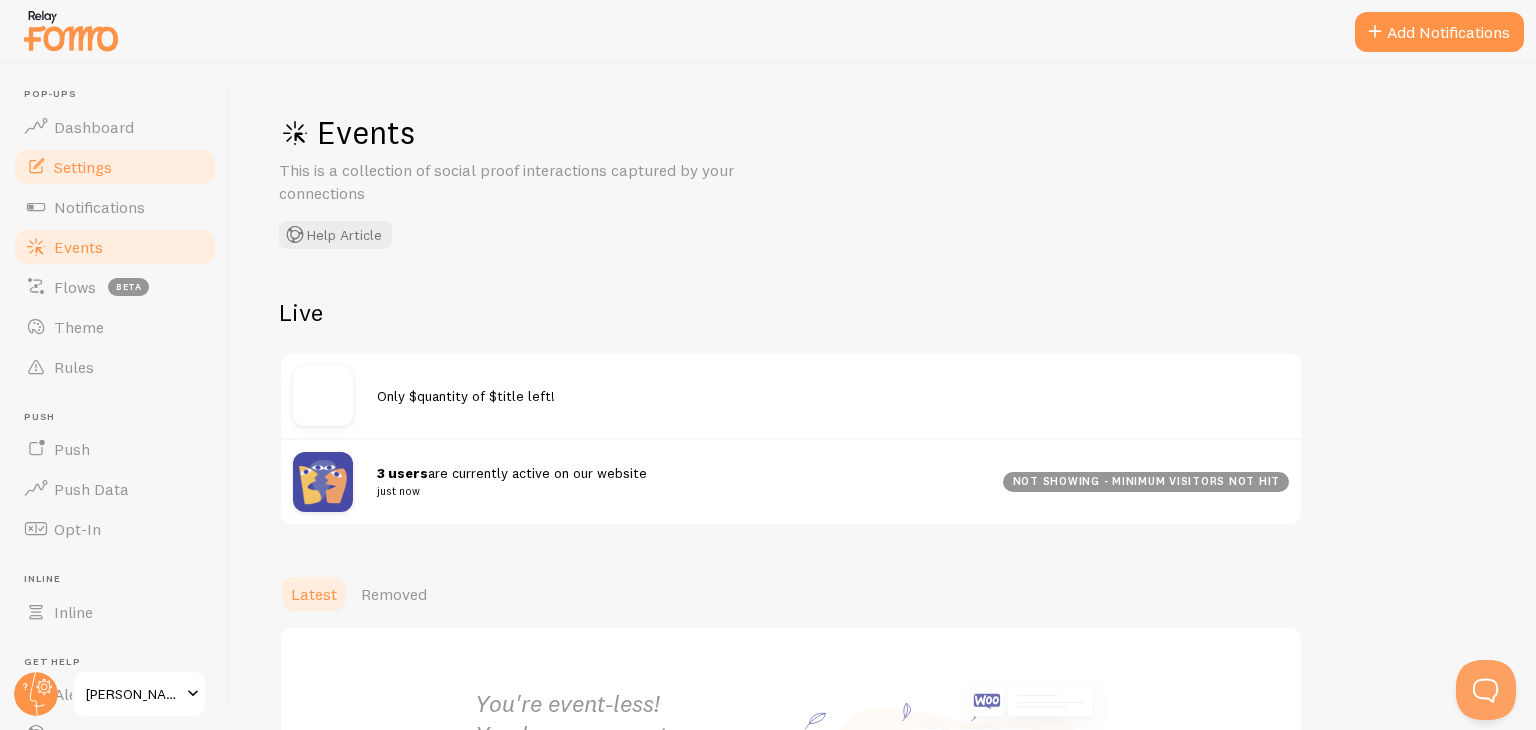 click on "Settings" at bounding box center (115, 167) 